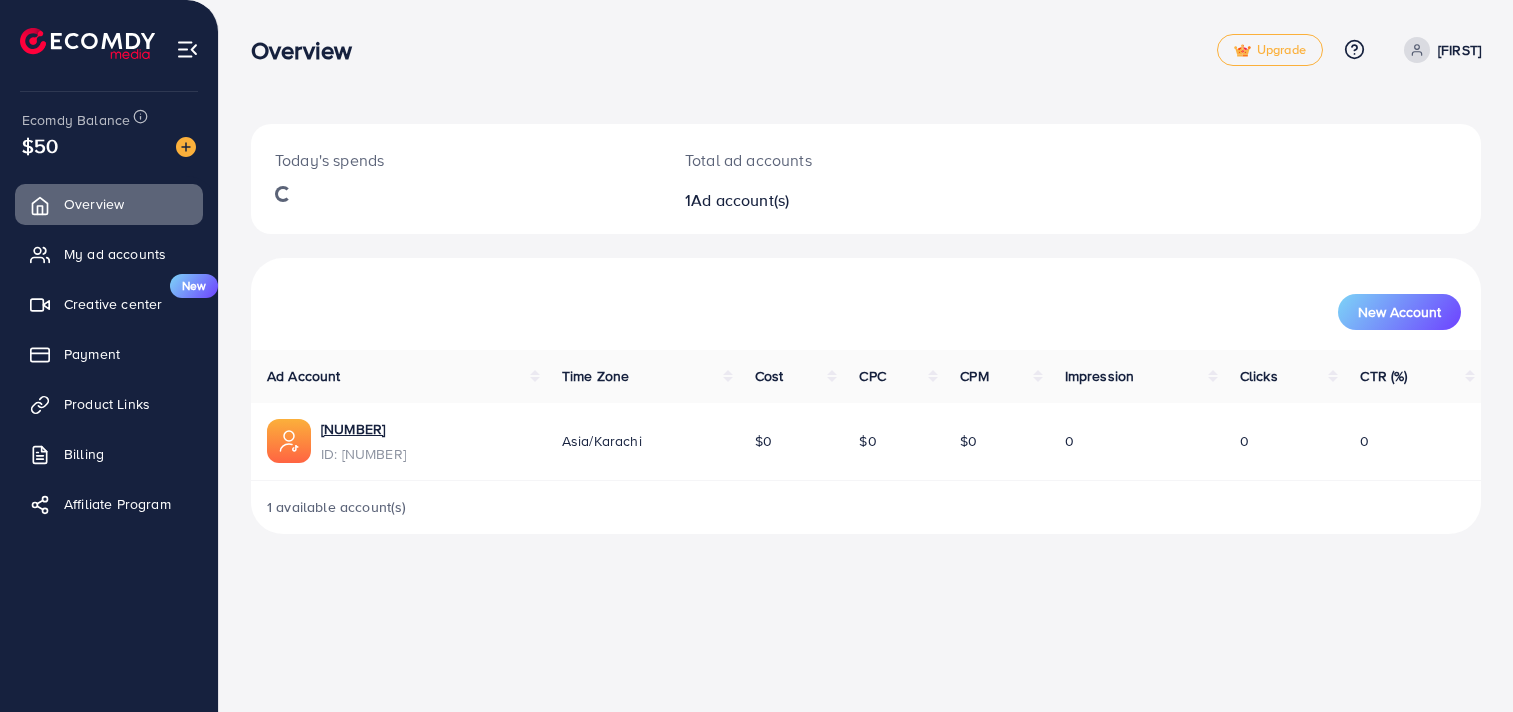 scroll, scrollTop: 0, scrollLeft: 0, axis: both 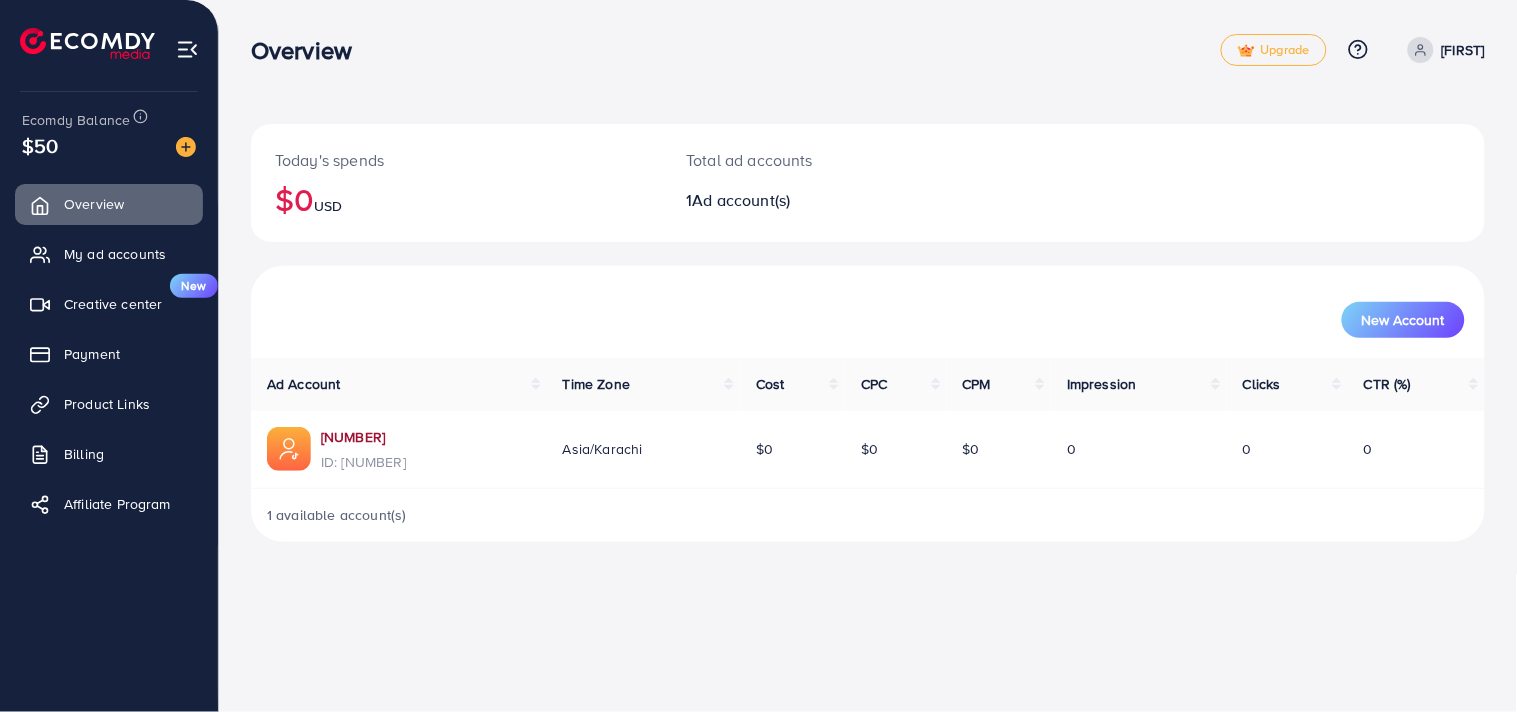 click on "[NUMBER]" at bounding box center [363, 437] 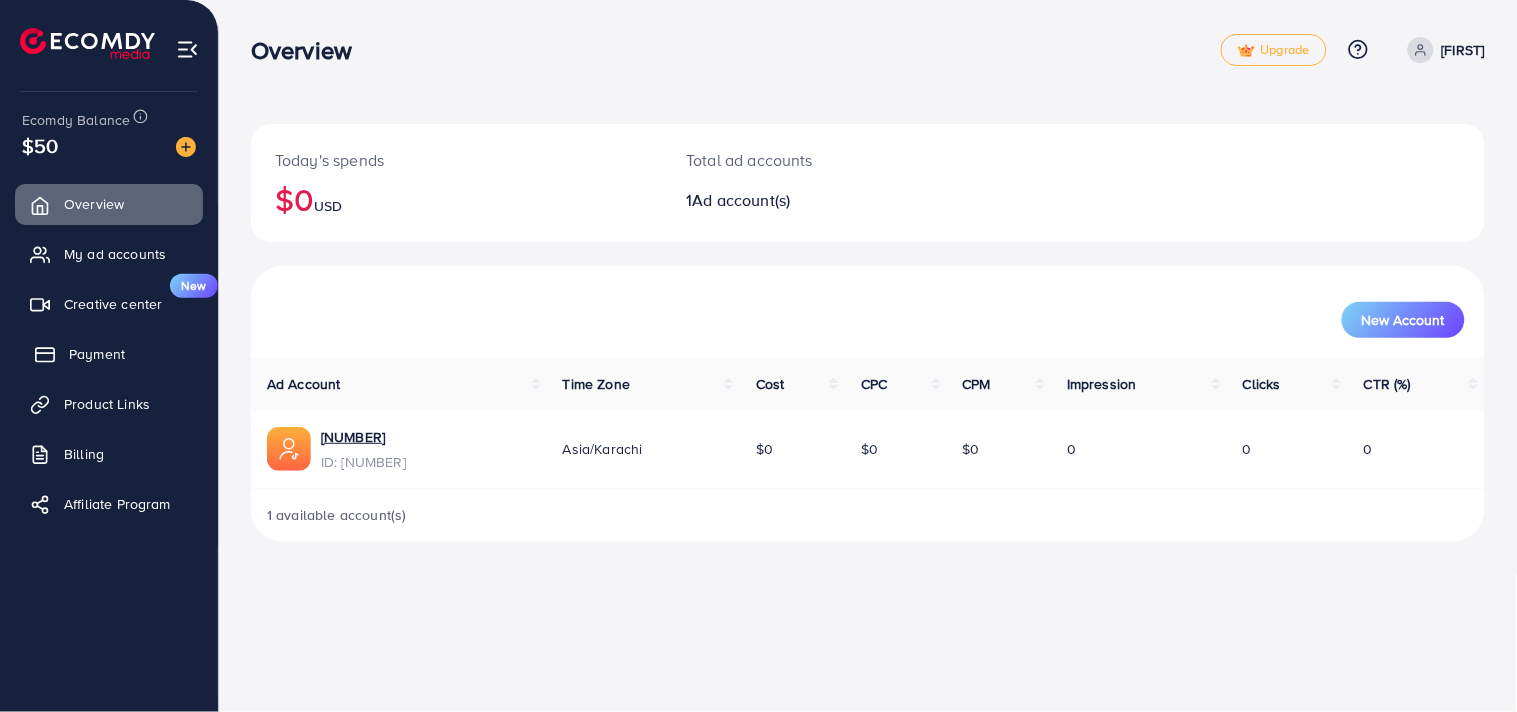 click on "Payment" at bounding box center [97, 354] 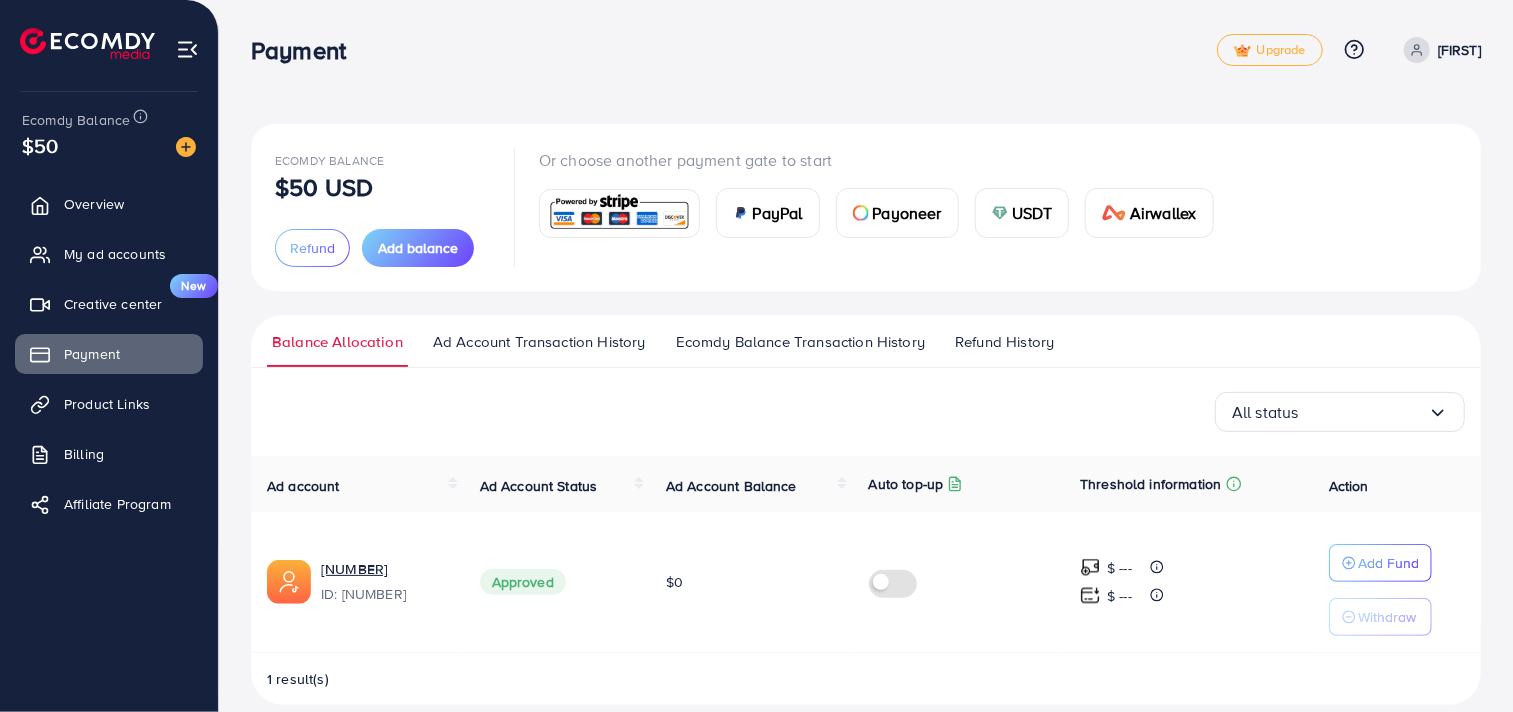 click on "USDT" at bounding box center [1032, 213] 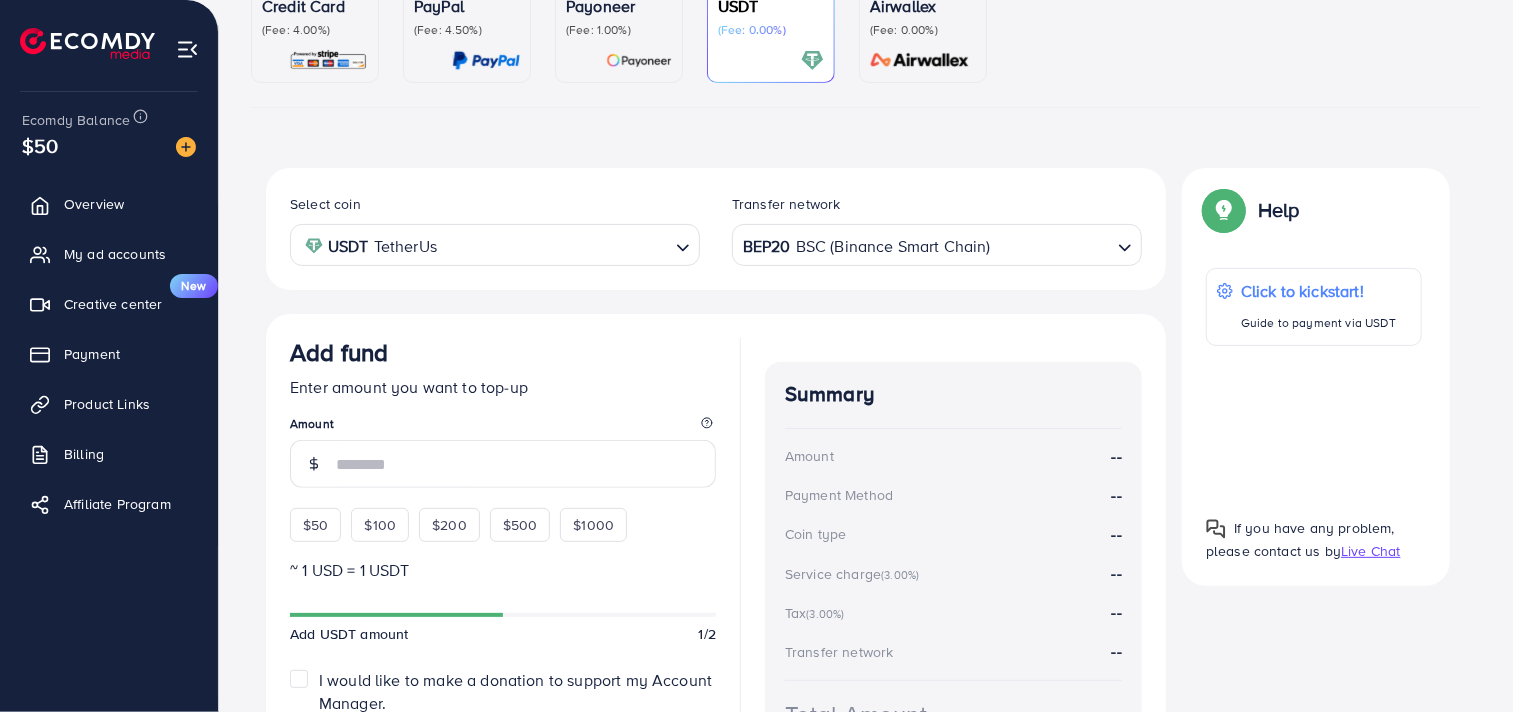 scroll, scrollTop: 170, scrollLeft: 0, axis: vertical 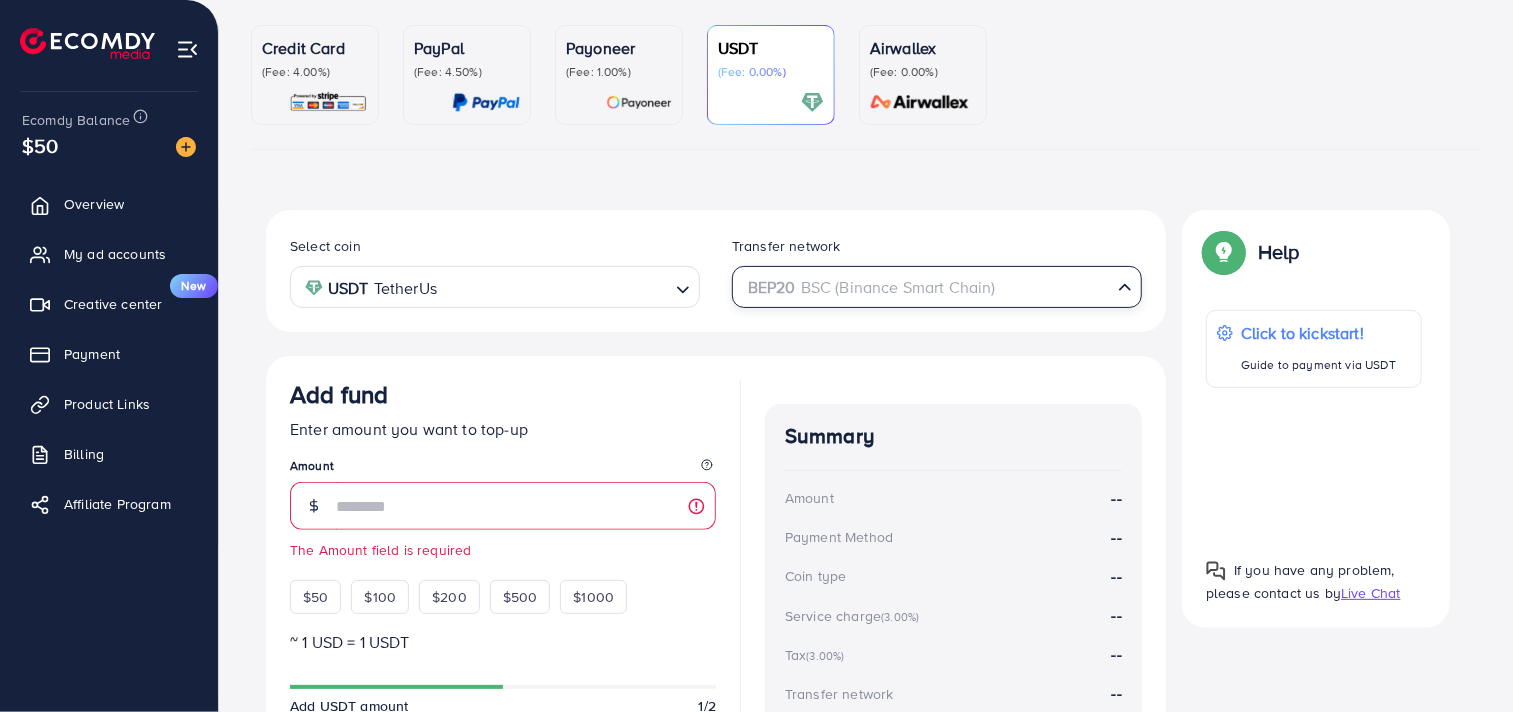 click at bounding box center [925, 287] 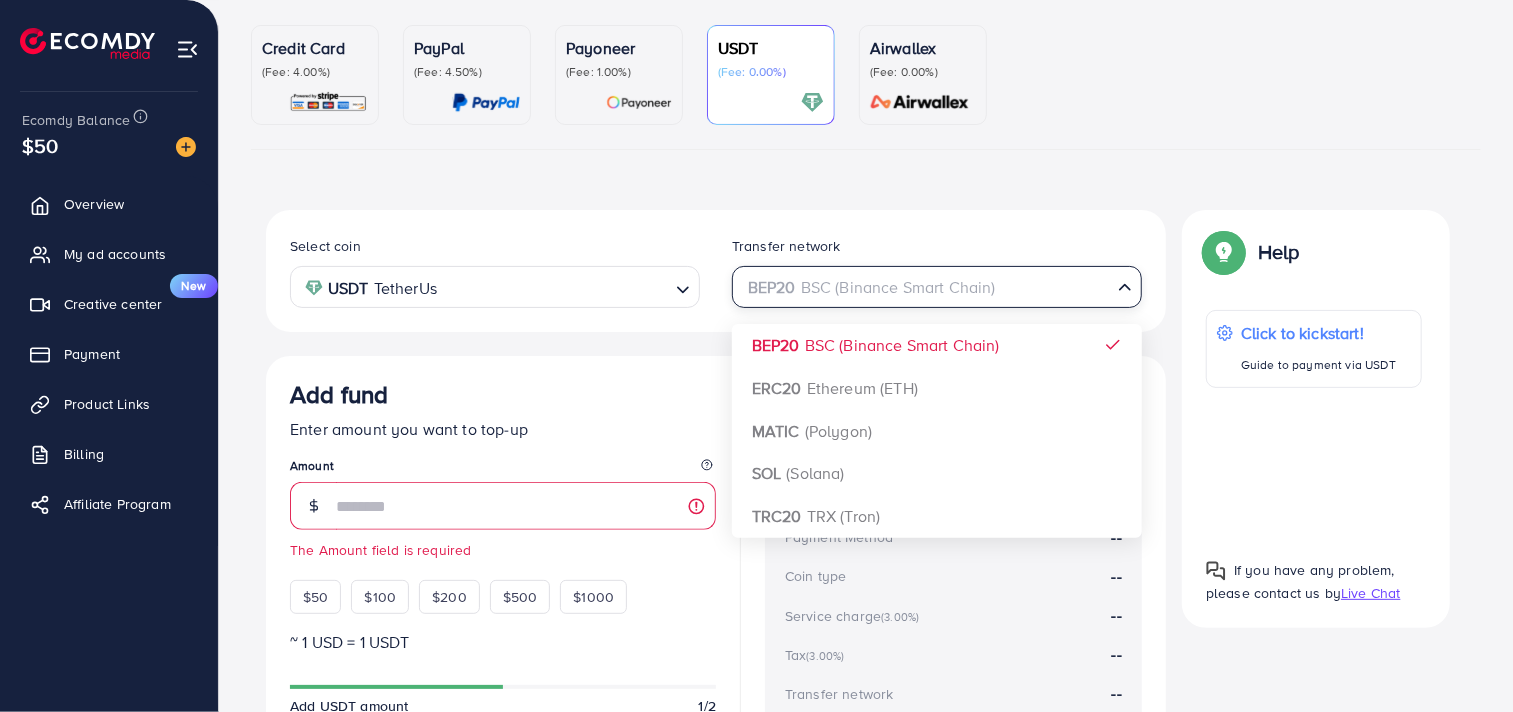 click on "Select coin   USDT TetherUs           Loading...     Transfer network   BEP20 BSC (Binance Smart Chain)           Loading...     BEP20 BSC (Binance Smart Chain) ERC20 Ethereum (ETH) MATIC (Polygon) SOL (Solana) TRC20 TRX (Tron)        Add fund  Enter amount you want to top-up Amount  The Amount field is required  $50 $100 $200 $500 $1000  ~ 1 USD = 1 USDT   Add USDT amount  1/2 I would like to make a donation to support my Account Manager. 5% 10% 15% 20%  Continue   Summary   Amount   --   Payment Method   --   Coin type   --   Service charge   (3.00%)   --   Tax   (3.00%)   --   Transfer network   --   Total Amount   --" at bounding box center [716, 540] 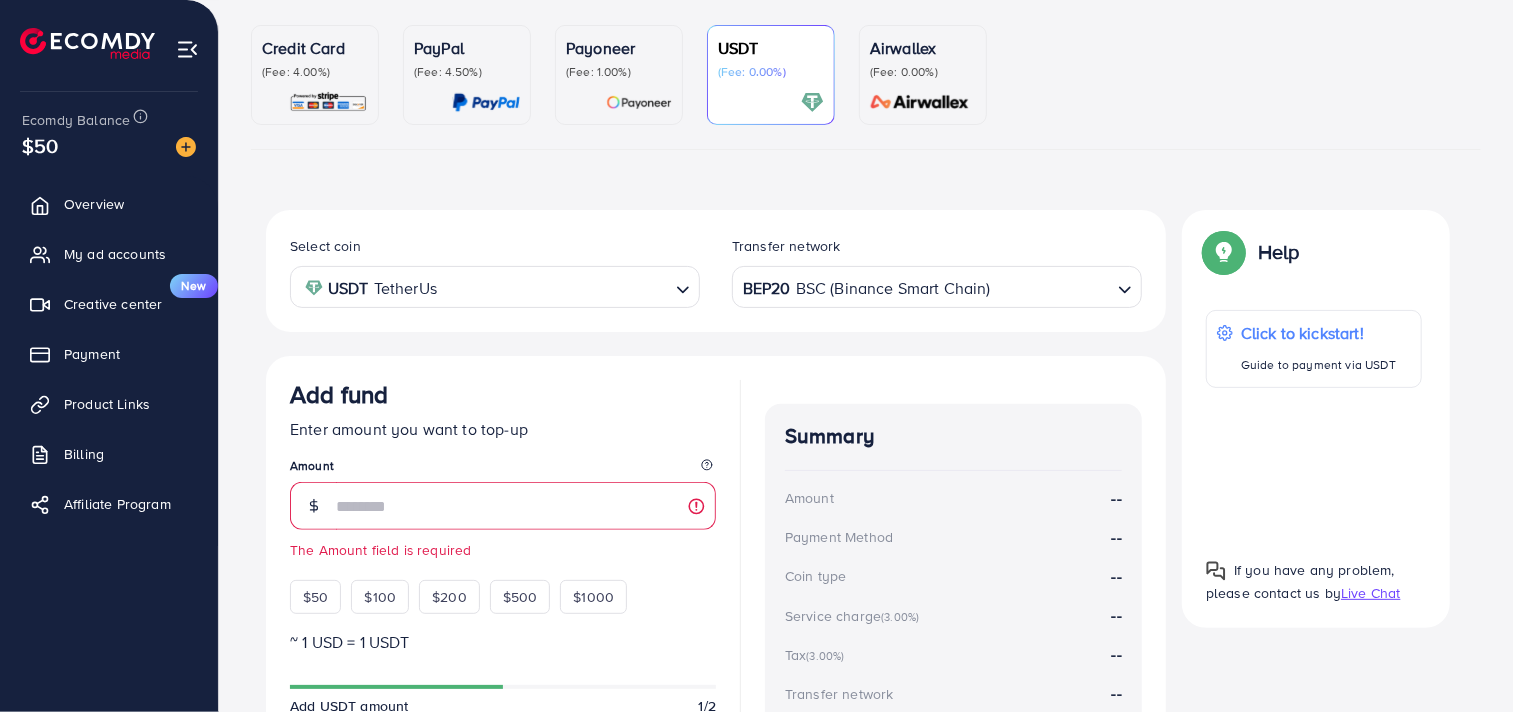 click on "BEP20 BSC (Binance Smart Chain)" at bounding box center [925, 285] 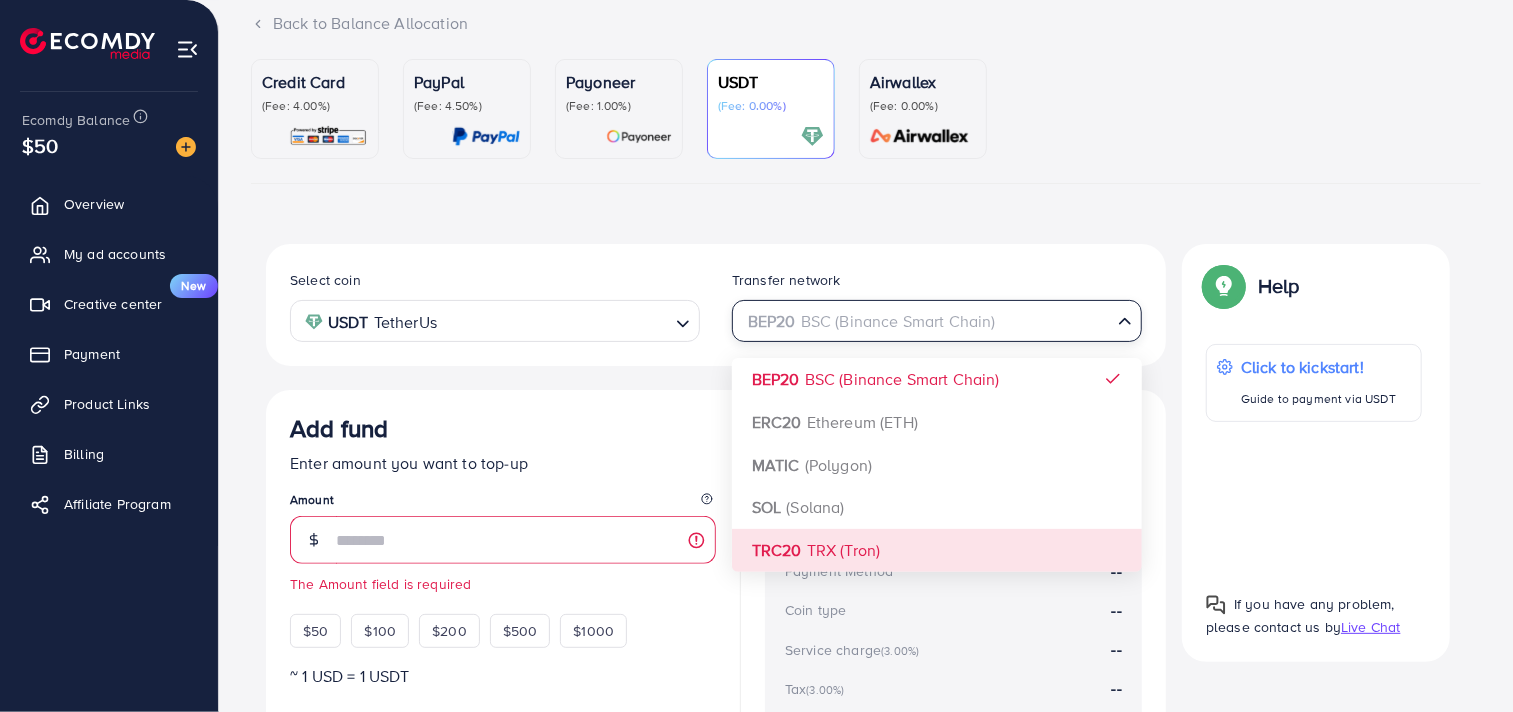 scroll, scrollTop: 132, scrollLeft: 0, axis: vertical 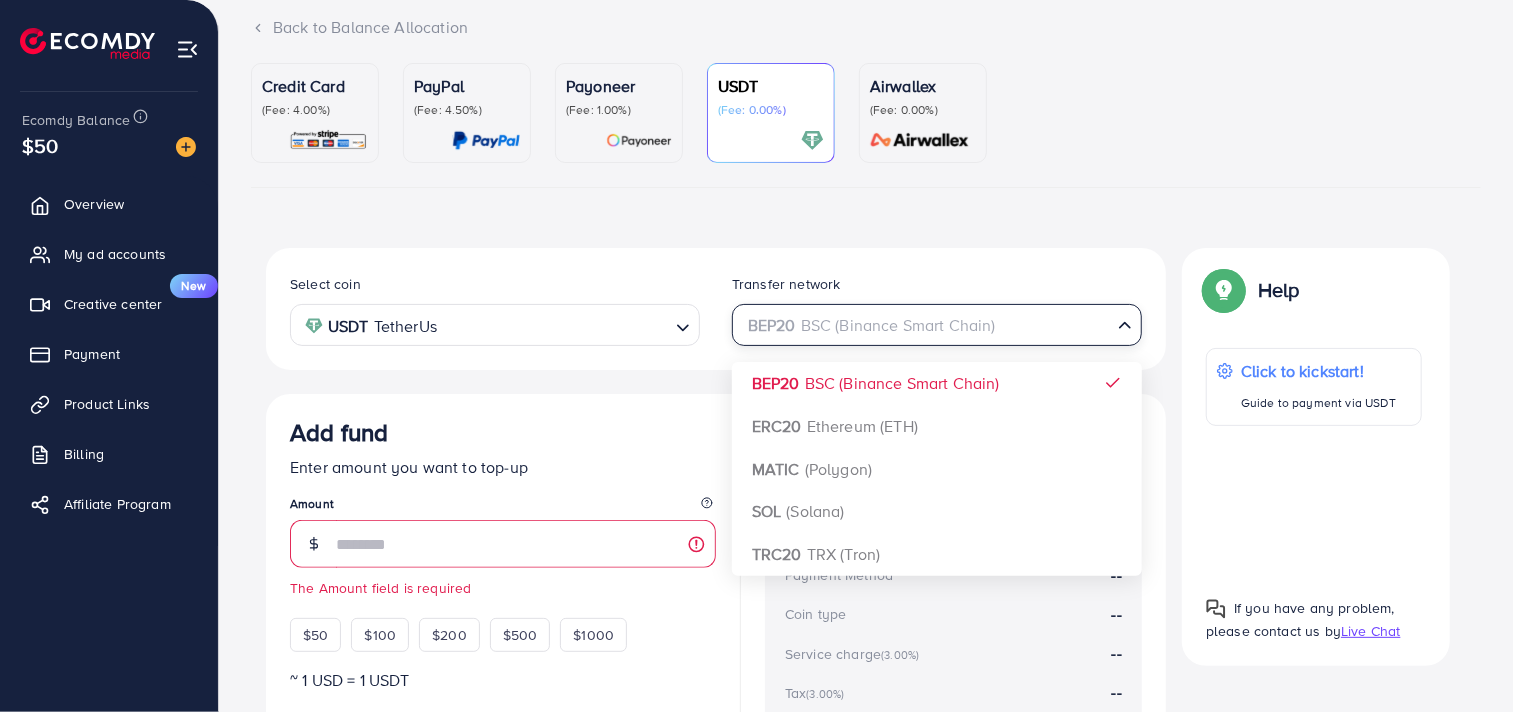 click on "Select coin   USDT TetherUs           Loading...     Transfer network   BEP20 BSC (Binance Smart Chain)           Loading...     BEP20 BSC (Binance Smart Chain) ERC20 Ethereum (ETH) MATIC (Polygon) SOL (Solana) TRC20 TRX (Tron)        Add fund  Enter amount you want to top-up Amount  The Amount field is required  $50 $100 $200 $500 $1000  ~ 1 USD = 1 USDT   Add USDT amount  1/2 I would like to make a donation to support my Account Manager. 5% 10% 15% 20%  Continue   Summary   Amount   --   Payment Method   --   Coin type   --   Service charge   (3.00%)   --   Tax   (3.00%)   --   Transfer network   --   Total Amount   --" at bounding box center (716, 578) 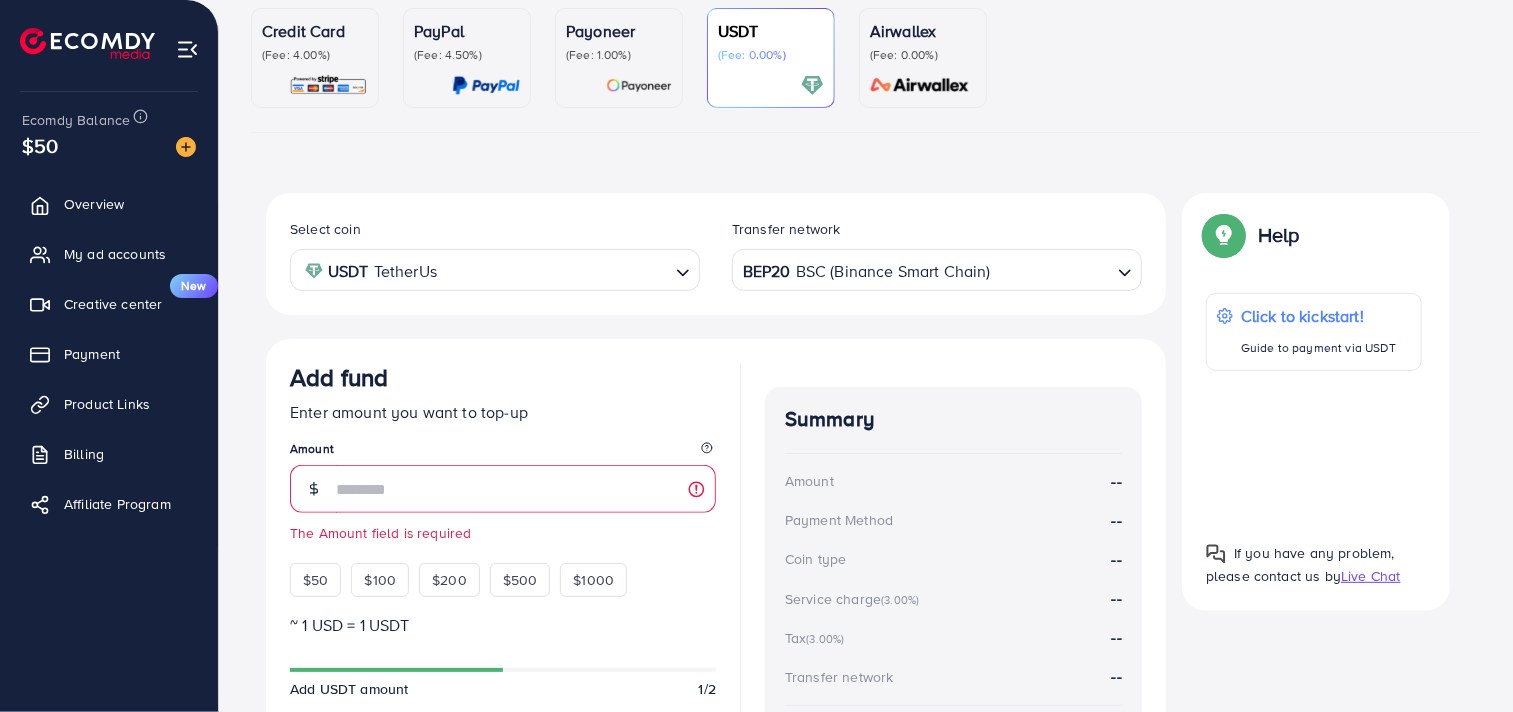 scroll, scrollTop: 244, scrollLeft: 0, axis: vertical 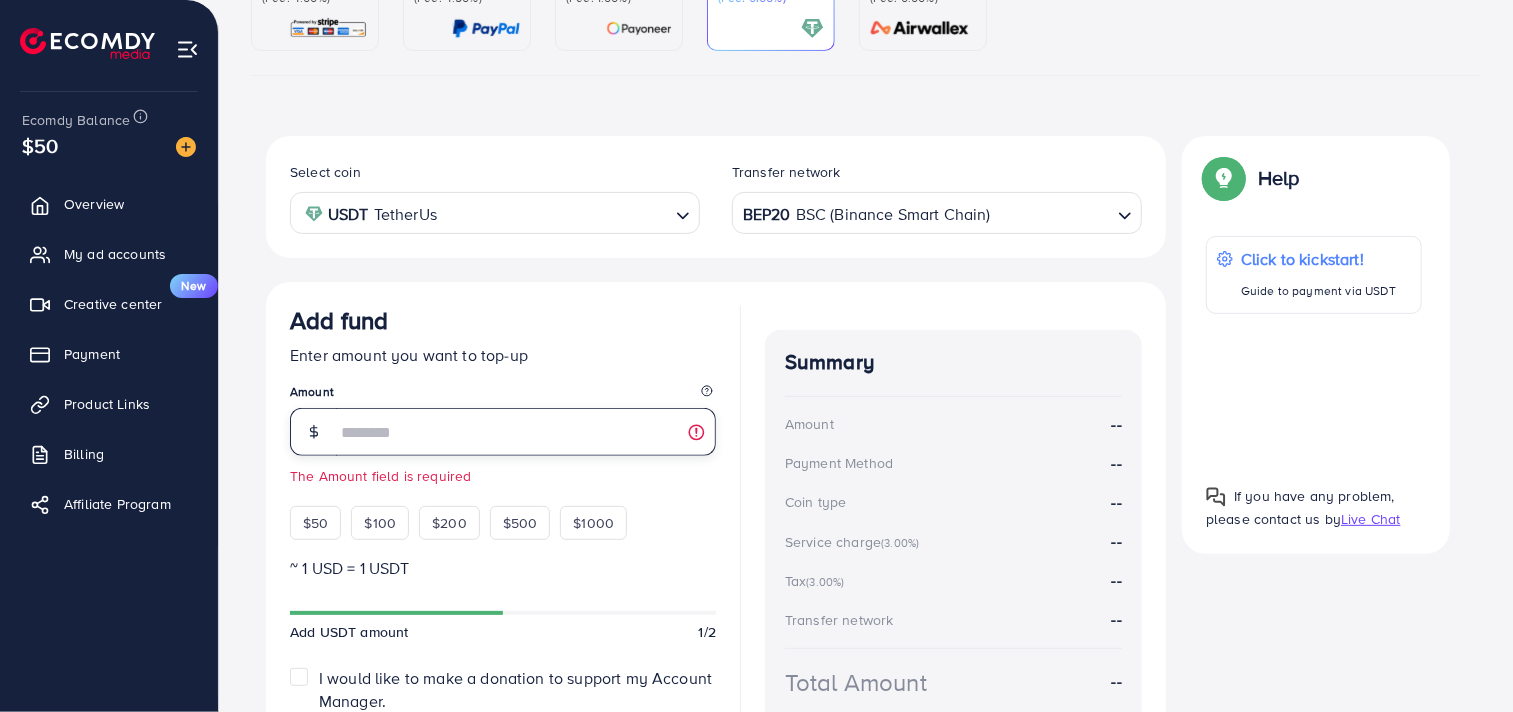 click at bounding box center [526, 432] 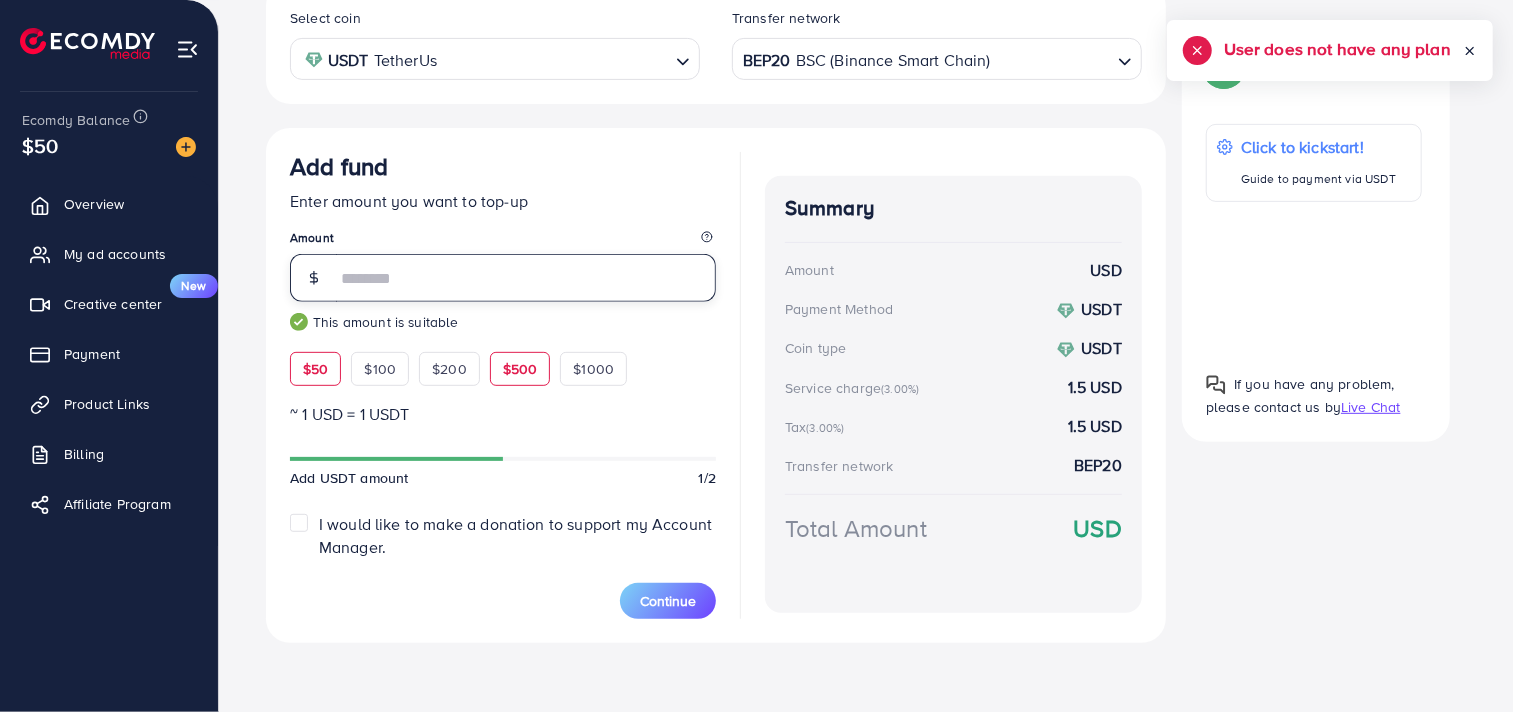 scroll, scrollTop: 400, scrollLeft: 0, axis: vertical 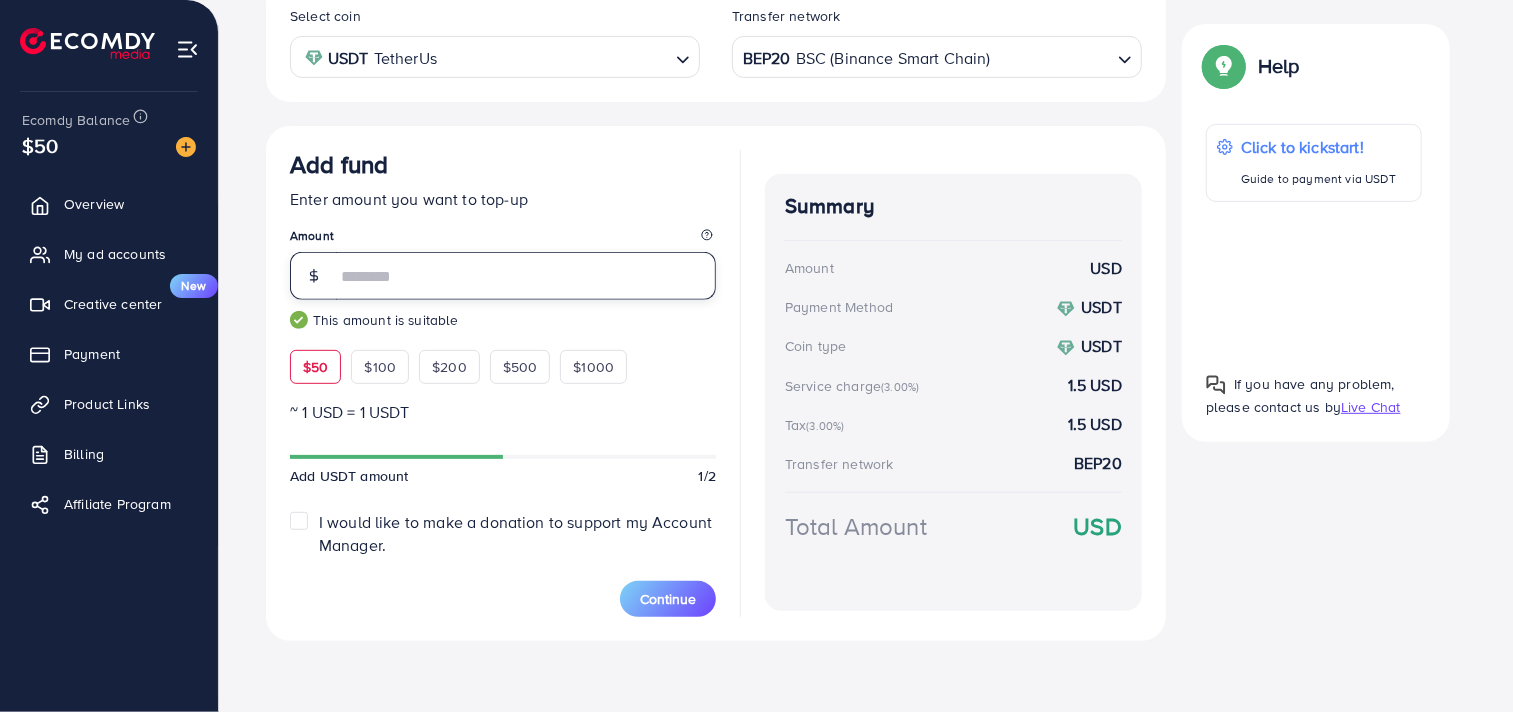 type on "**" 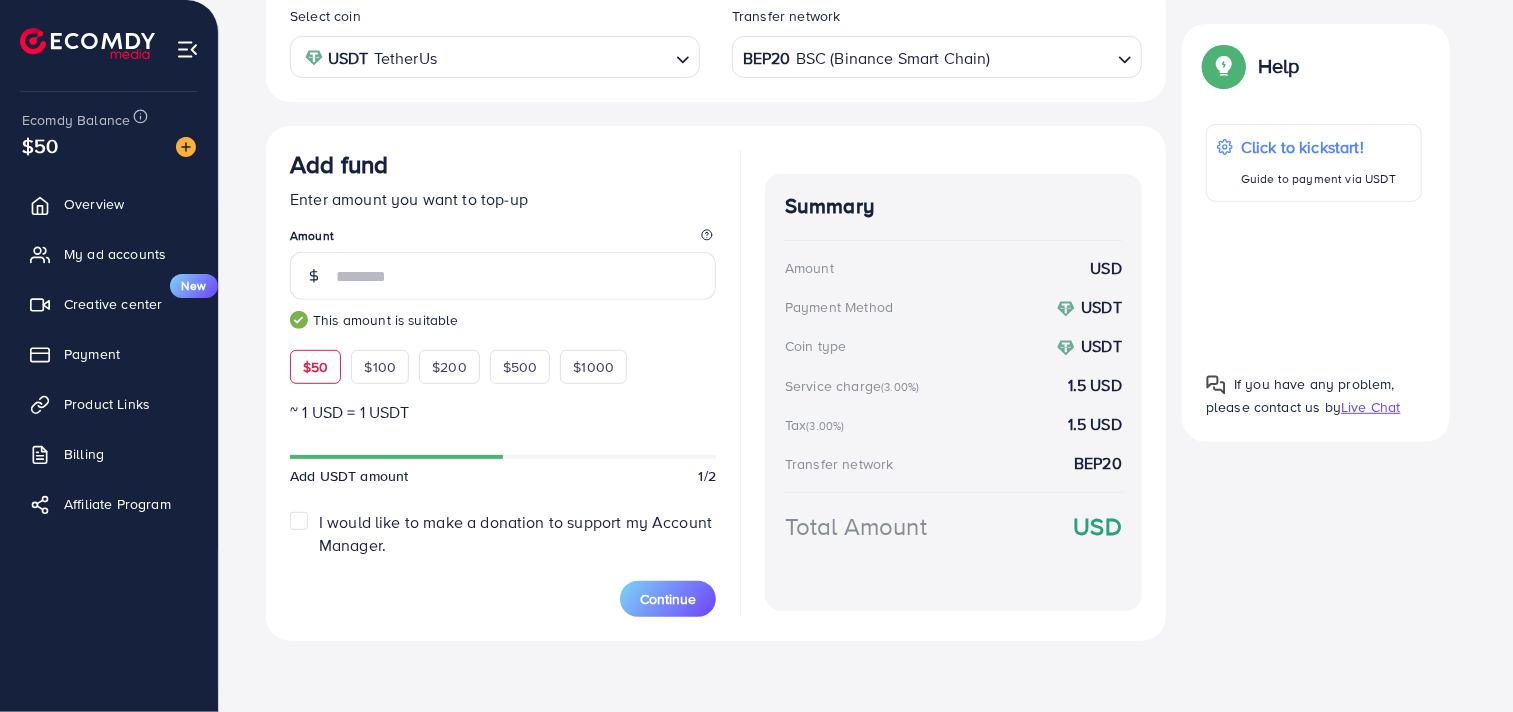 click on "~ 1 USD = 1 USDT" at bounding box center (503, 412) 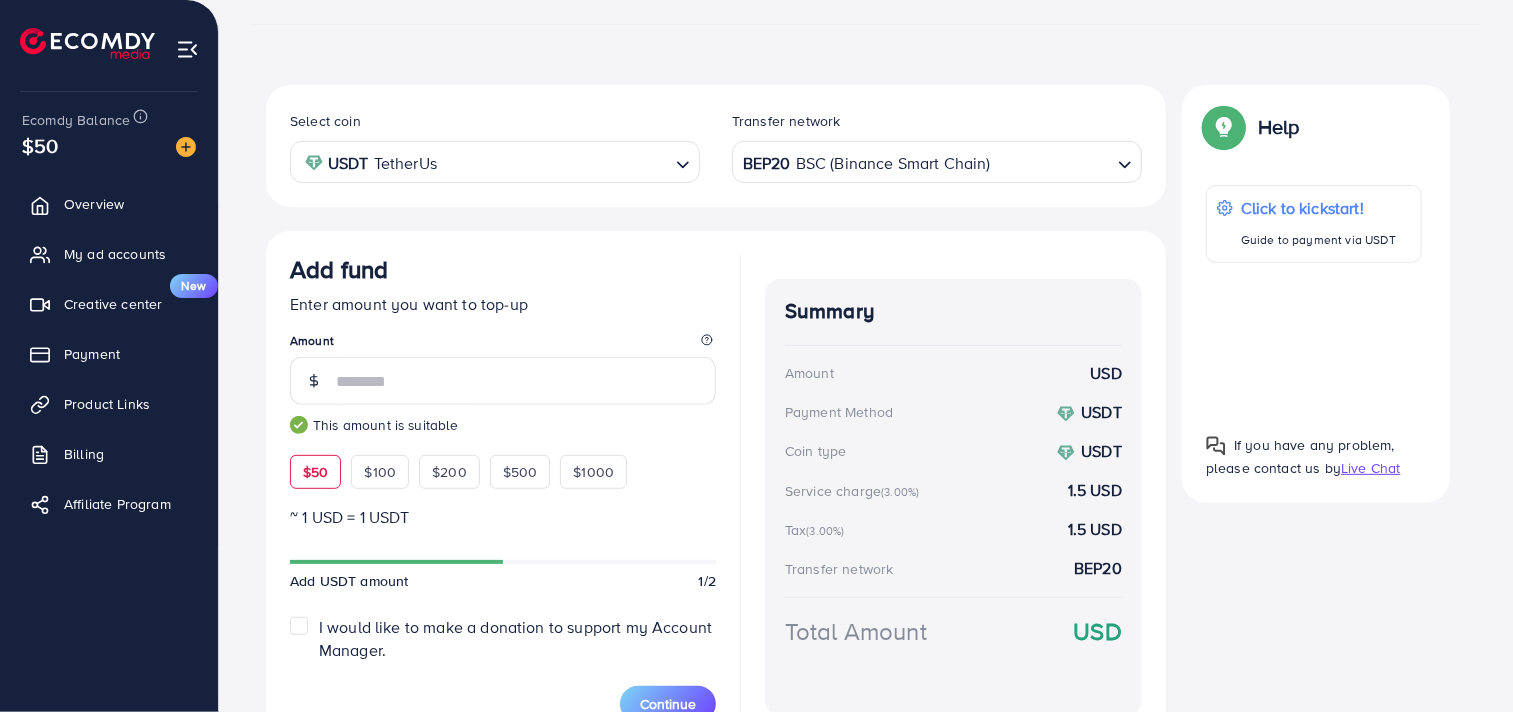scroll, scrollTop: 304, scrollLeft: 0, axis: vertical 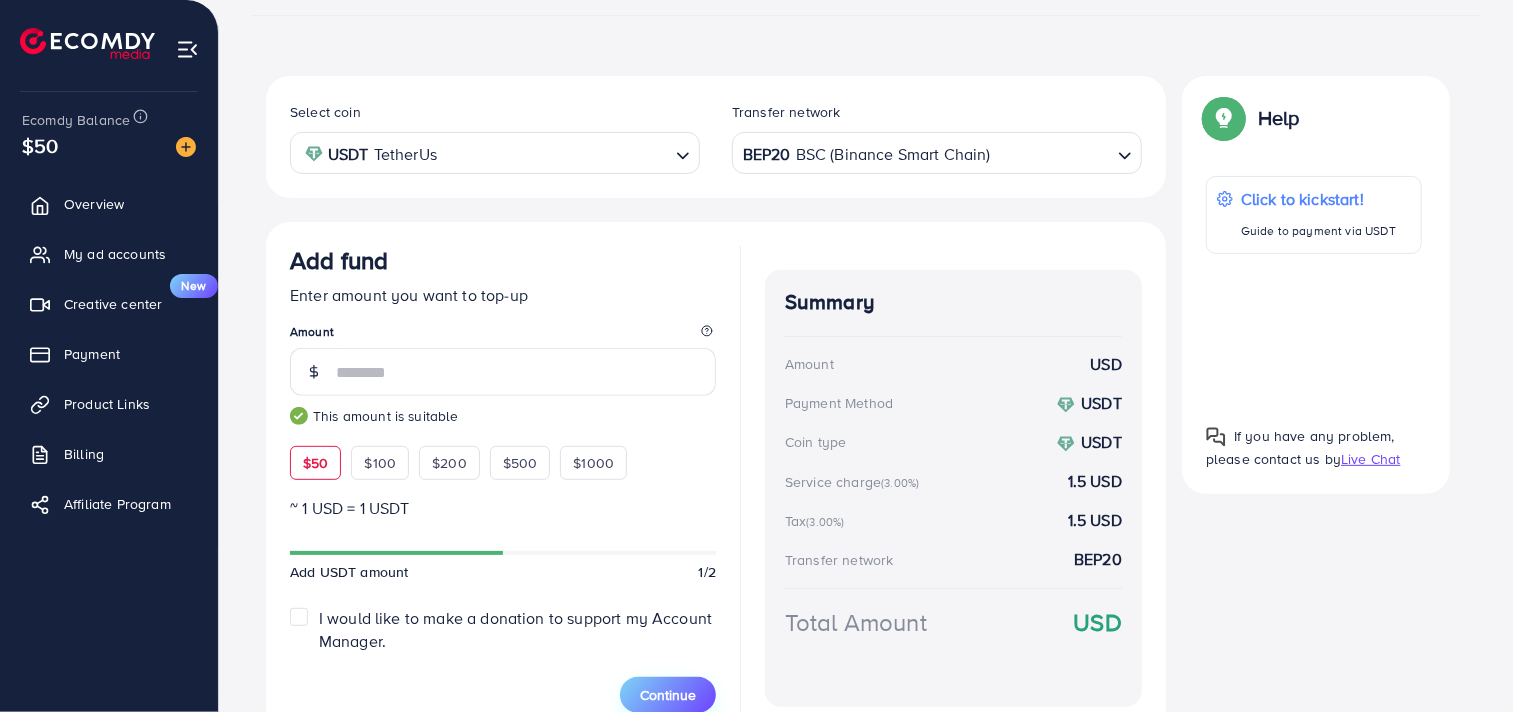 click on "Continue" at bounding box center (668, 695) 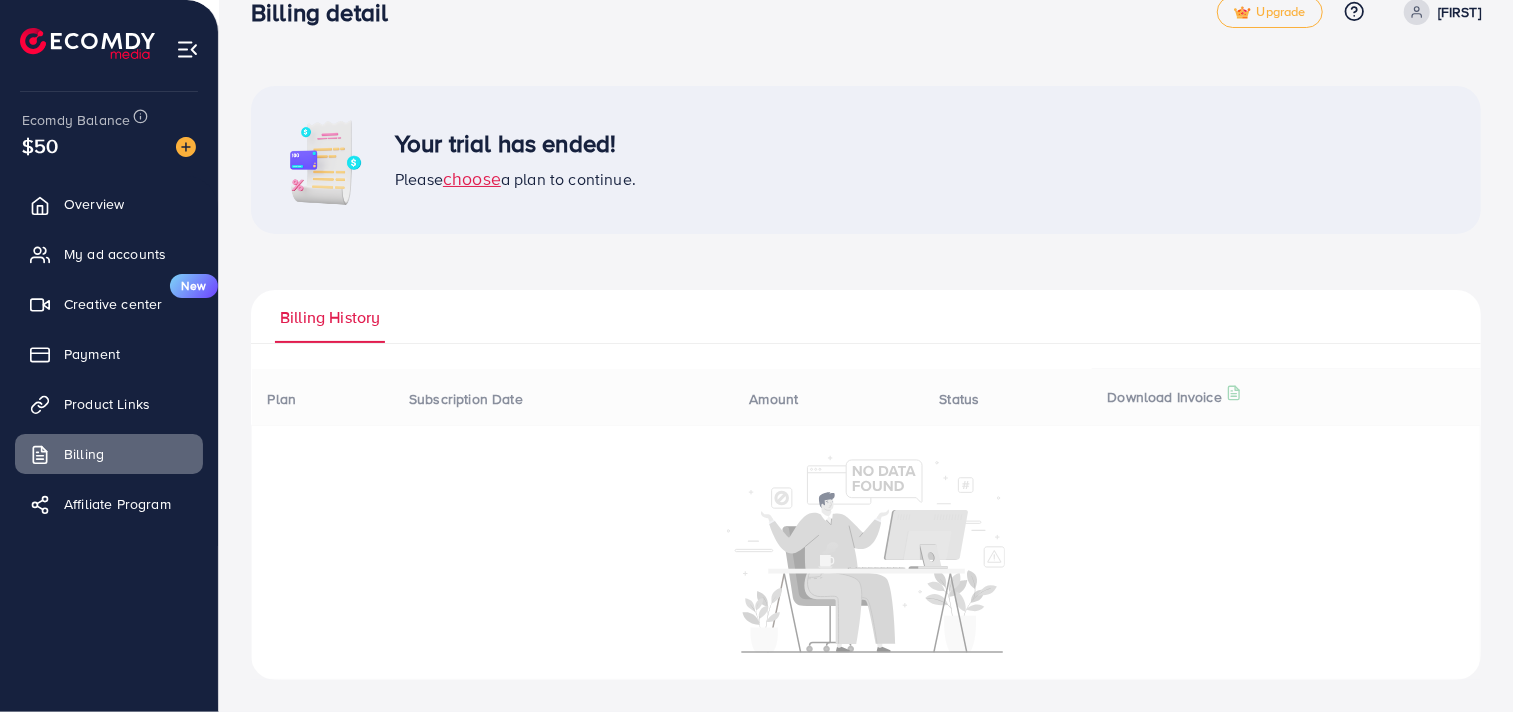 scroll, scrollTop: 0, scrollLeft: 0, axis: both 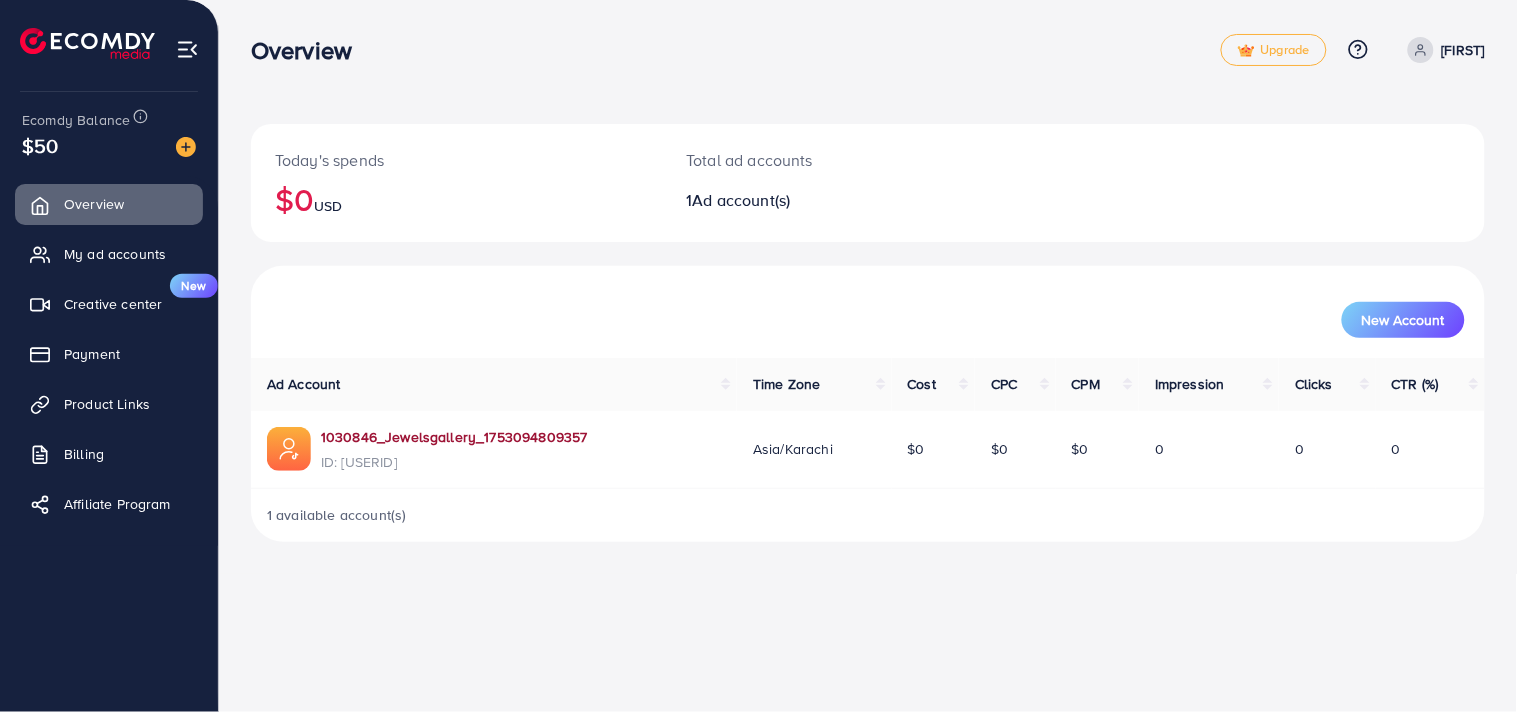 click on "1030846_Jewelsgallery_1753094809357" at bounding box center (454, 437) 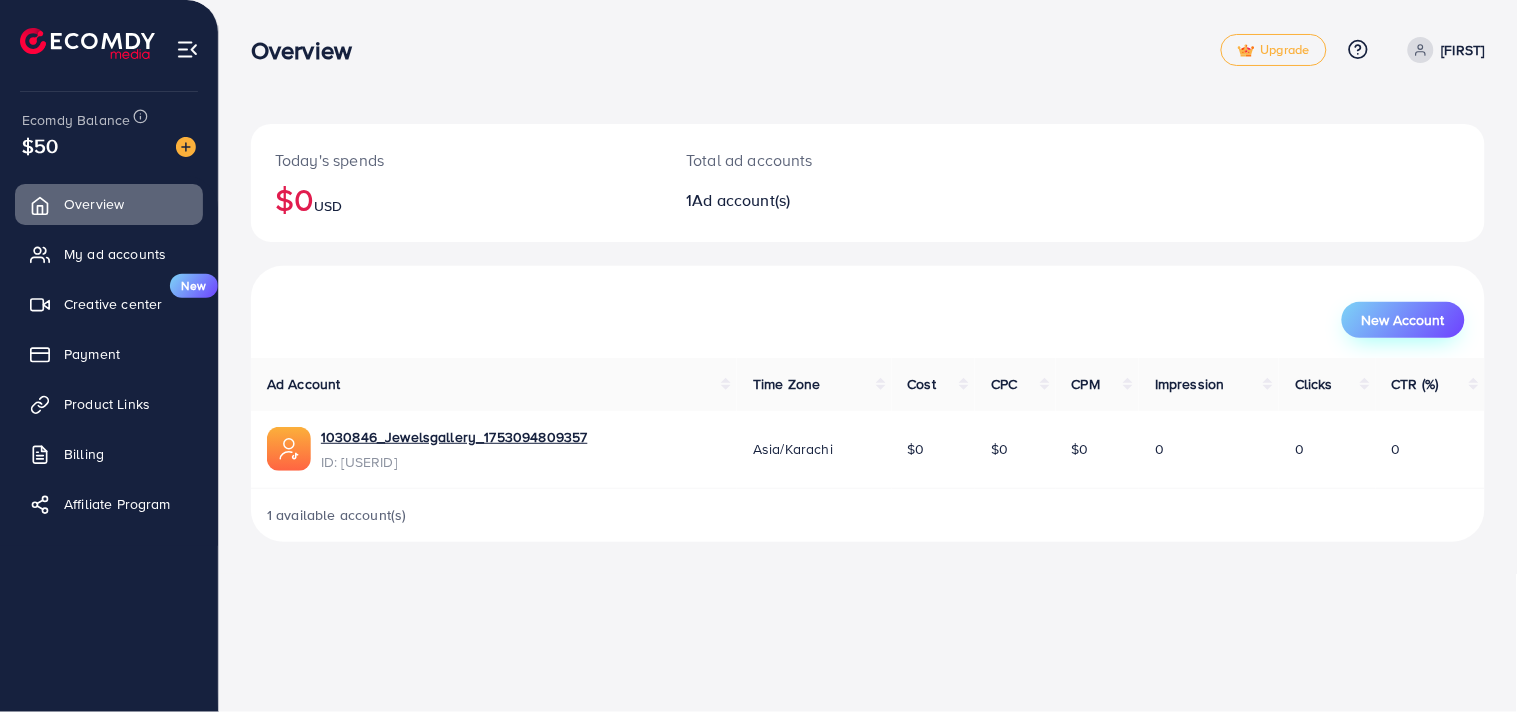 click on "New Account" at bounding box center (1403, 320) 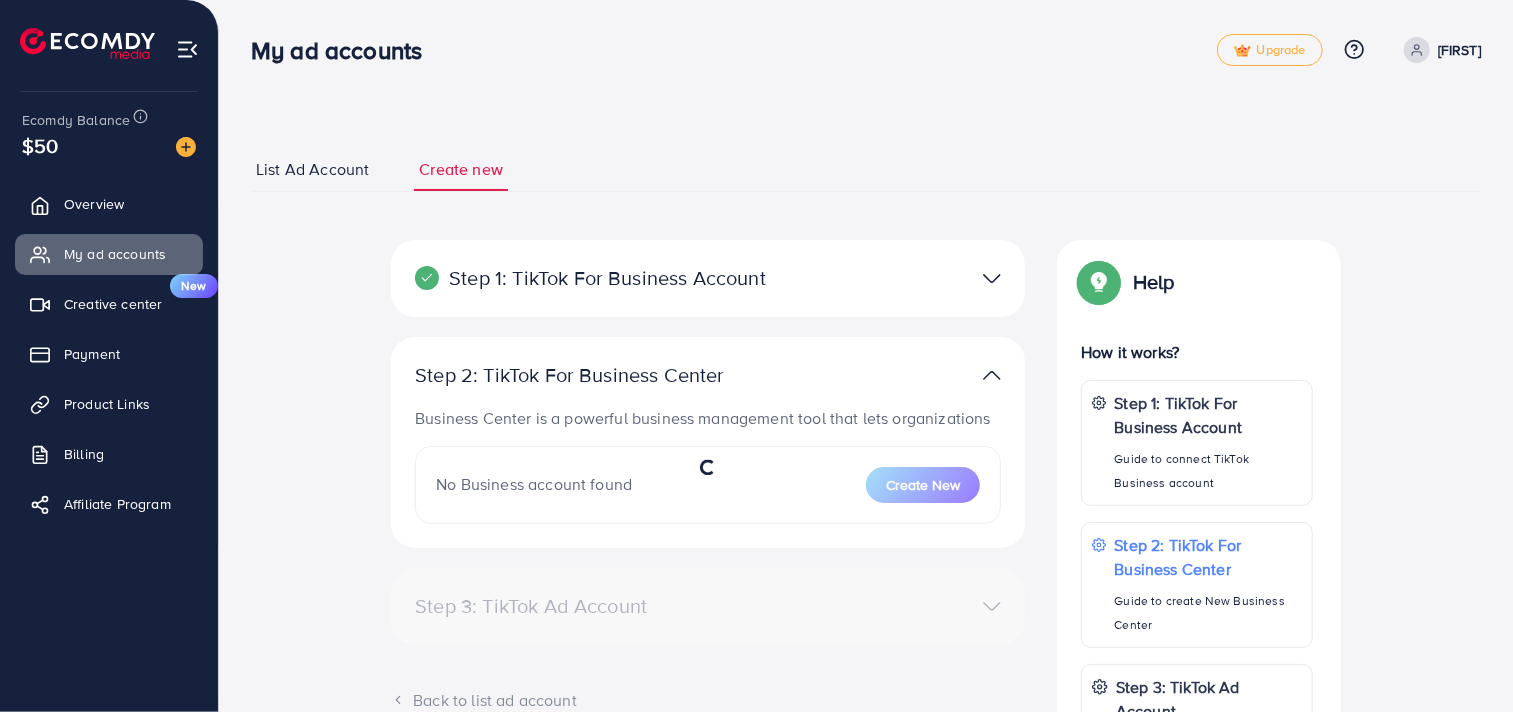 select 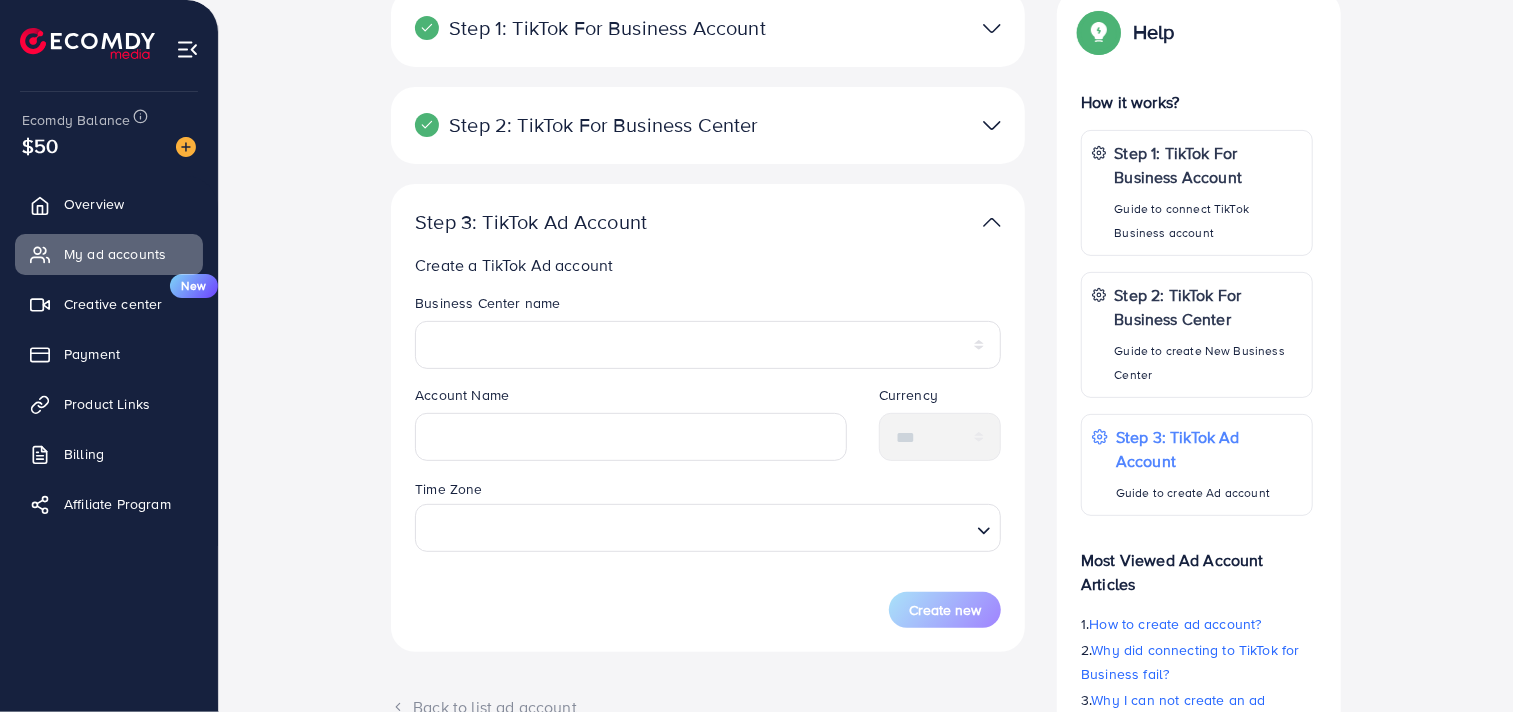 scroll, scrollTop: 251, scrollLeft: 0, axis: vertical 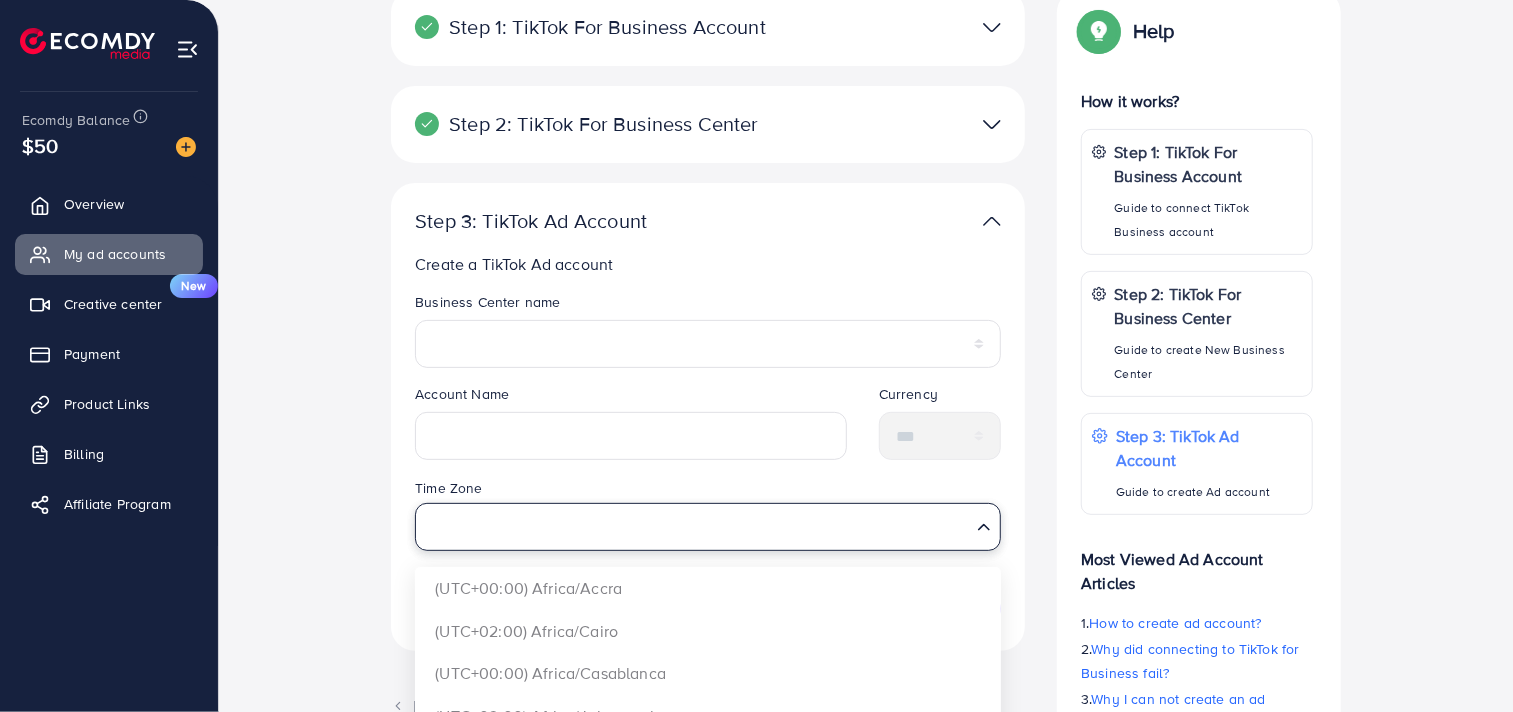 click at bounding box center [696, 526] 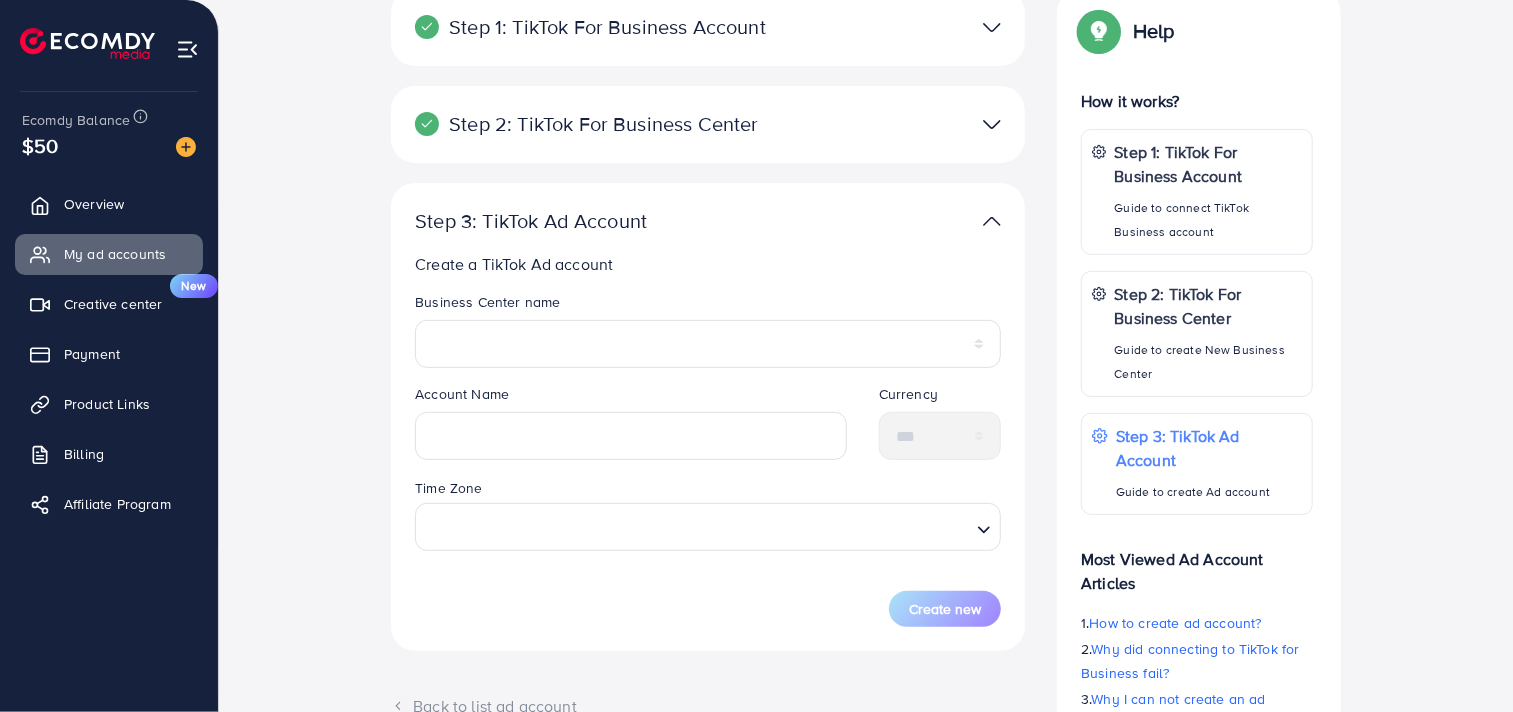 click on "Account Name Currency ***" at bounding box center (708, 430) 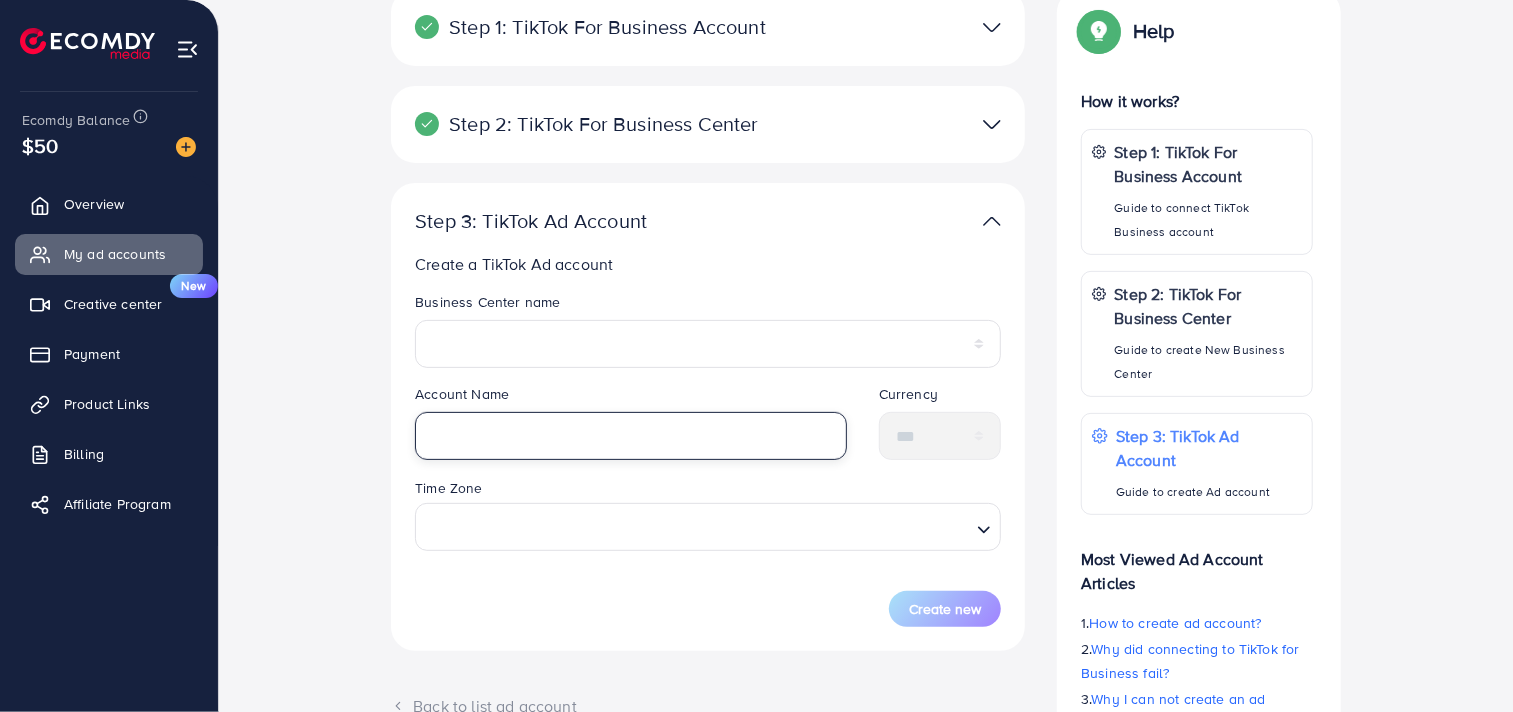 click at bounding box center [631, 436] 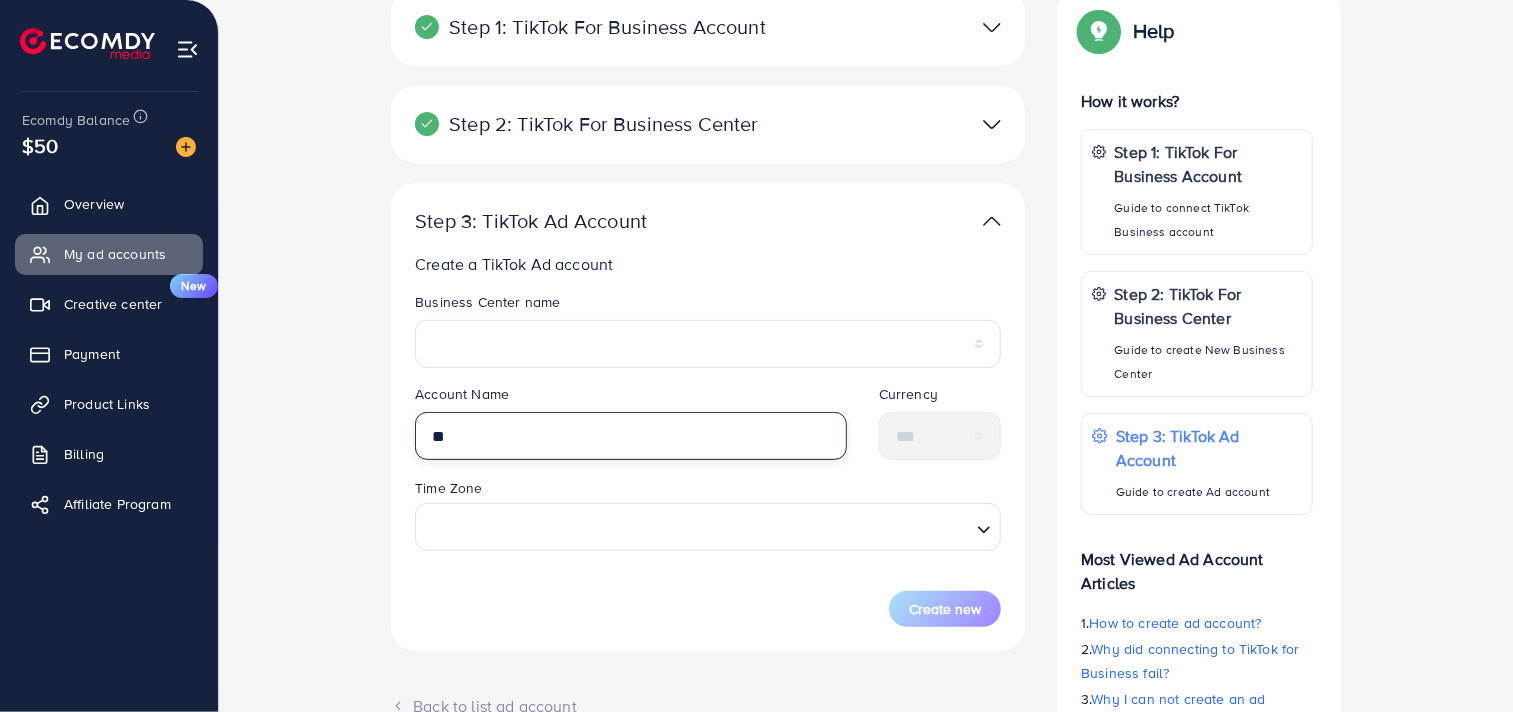 type on "*" 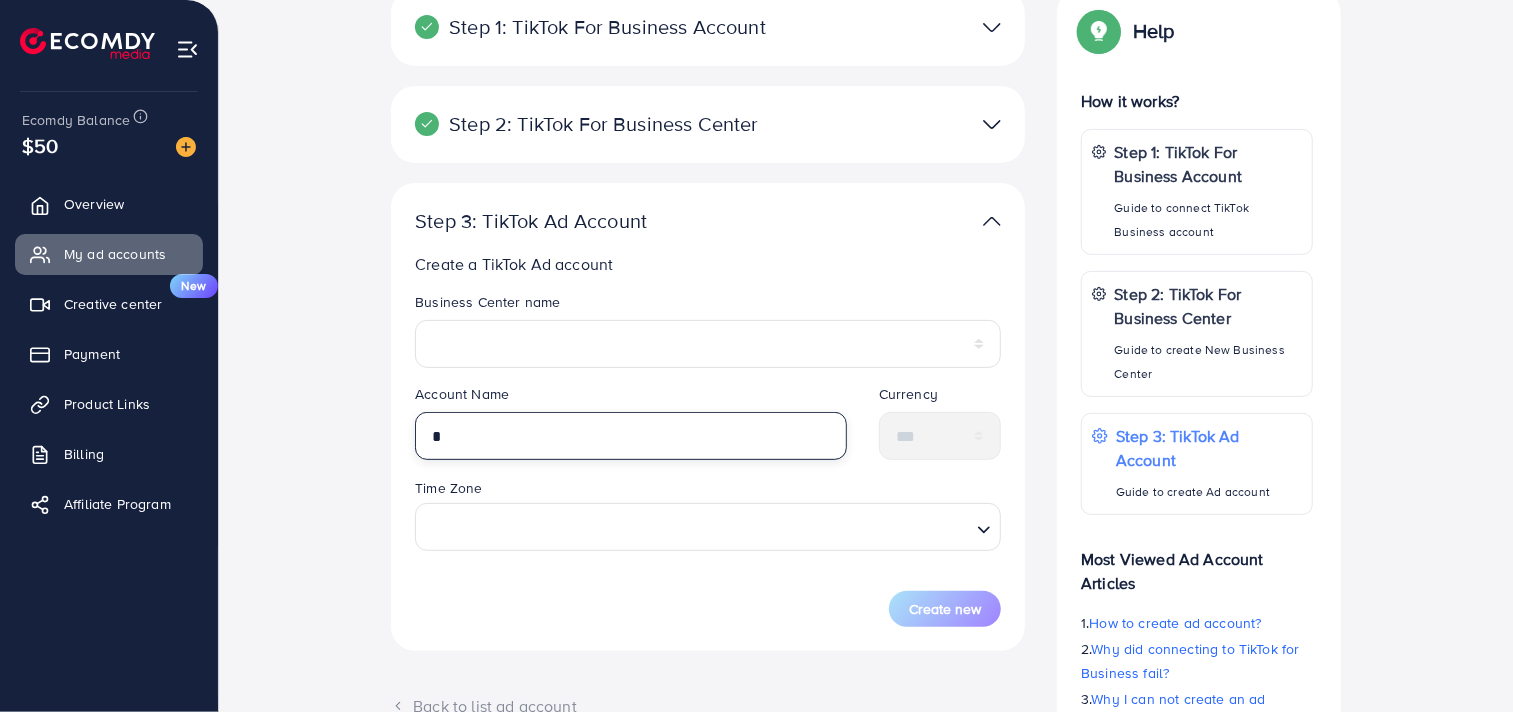 type 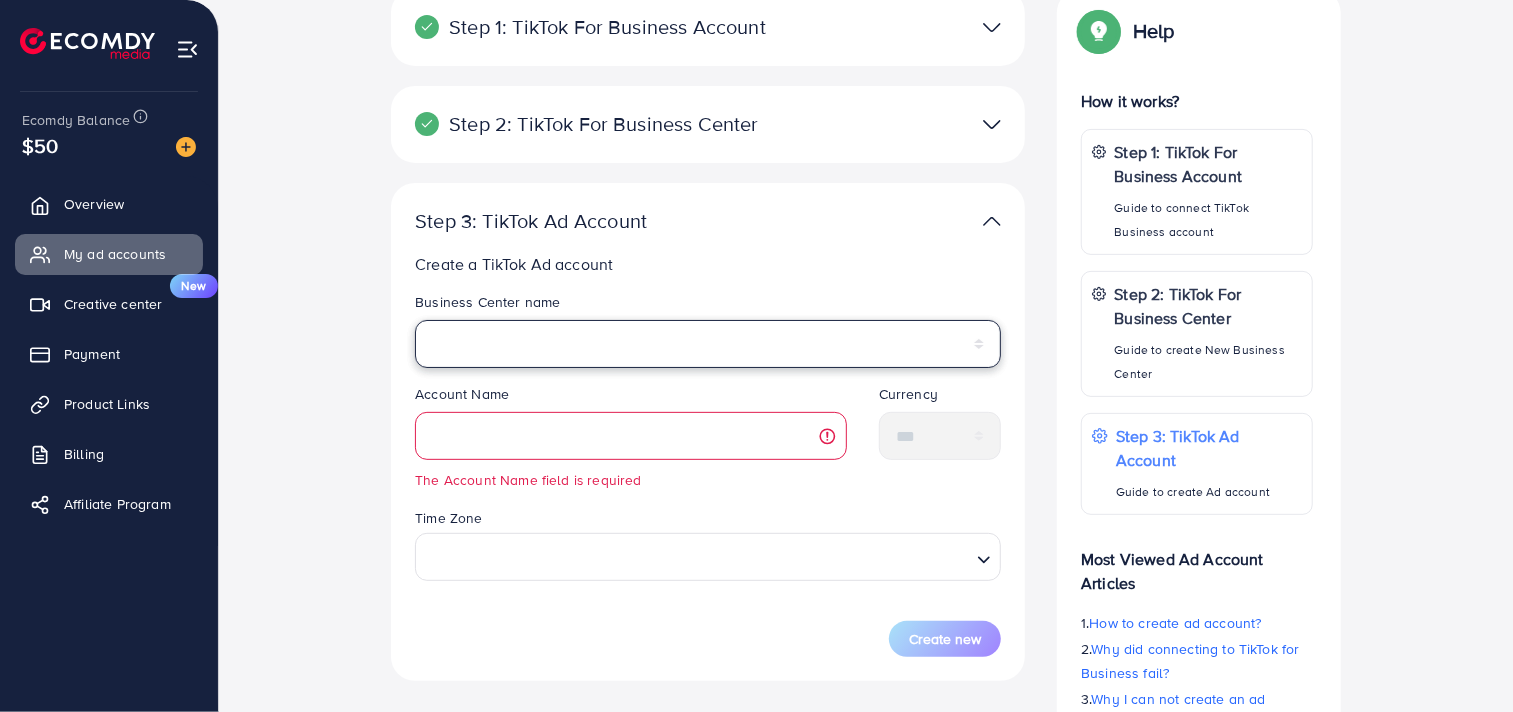 click on "**********" at bounding box center (708, 344) 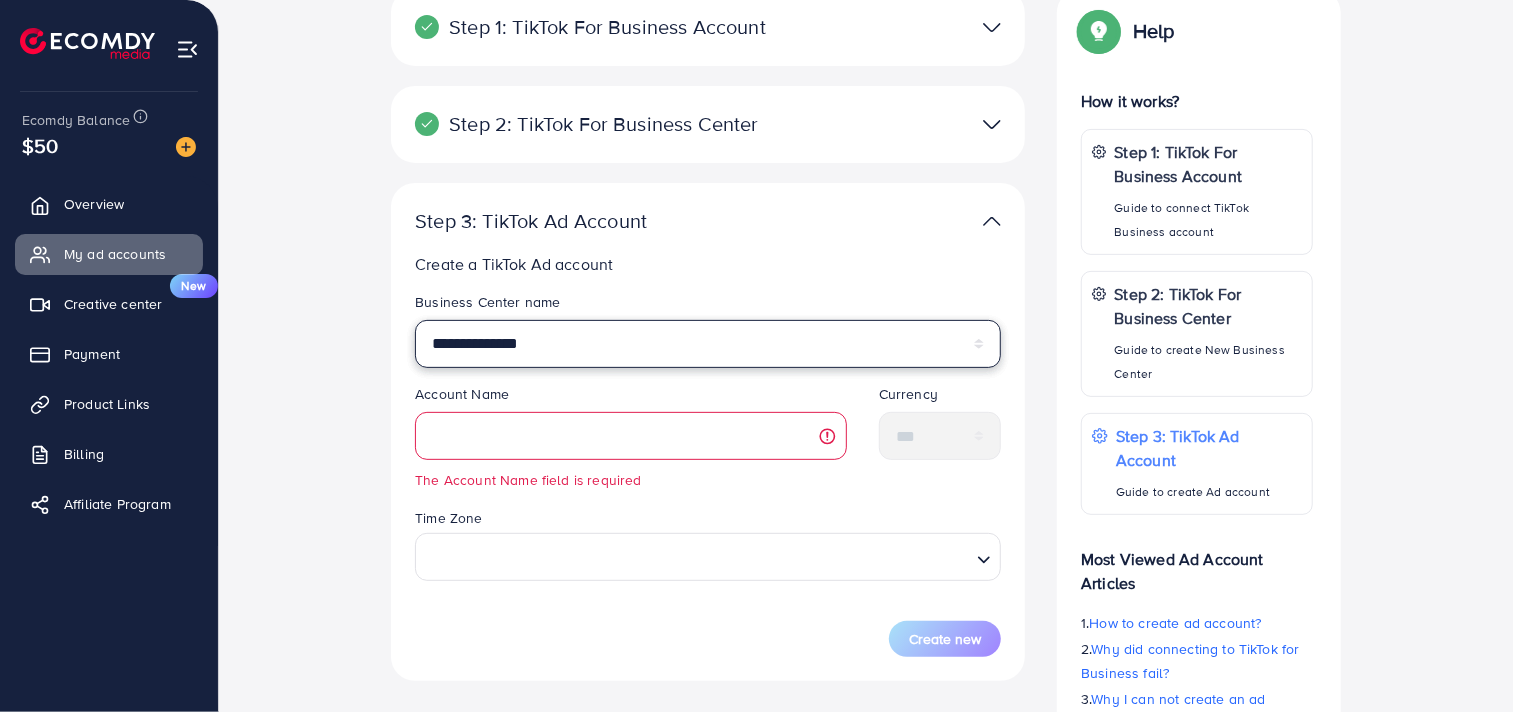click on "**********" at bounding box center [708, 344] 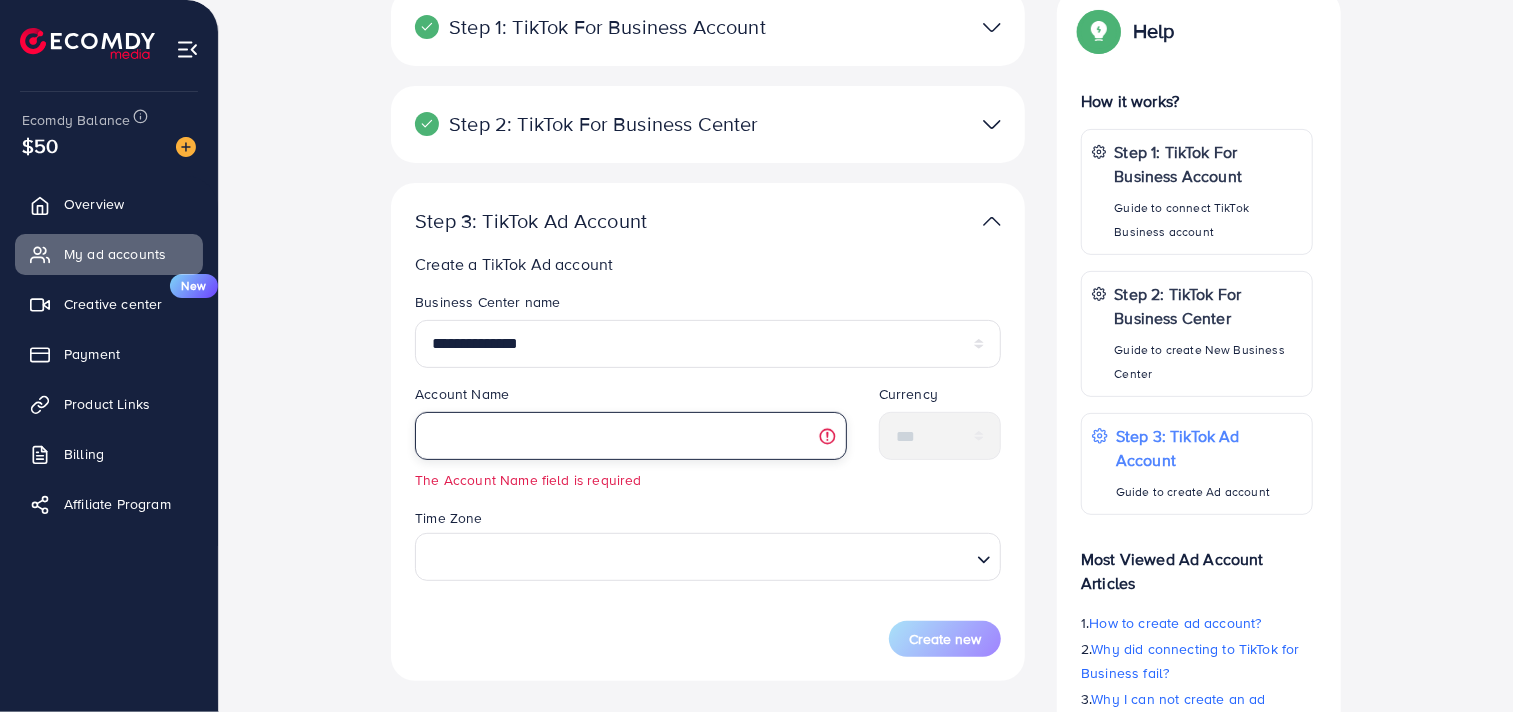 click at bounding box center (631, 436) 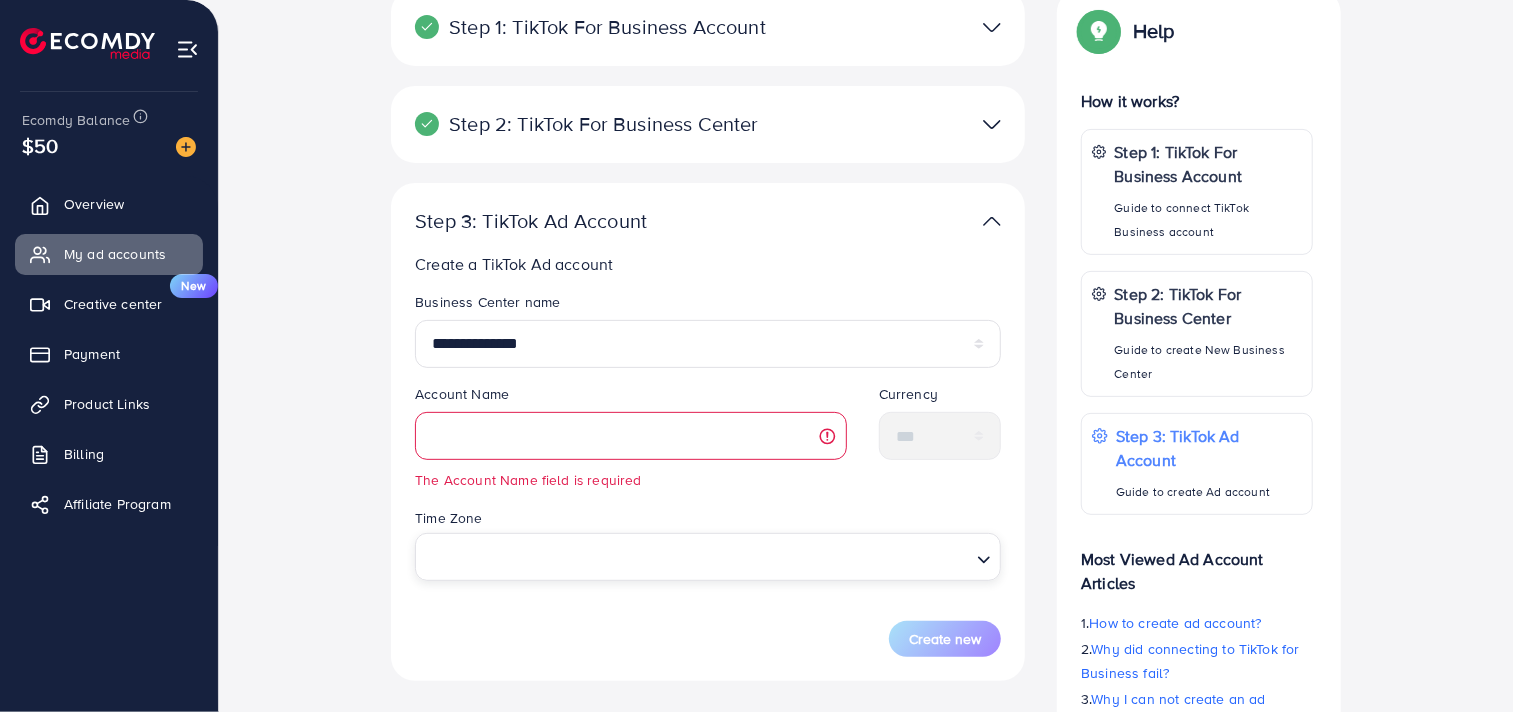 click at bounding box center (696, 556) 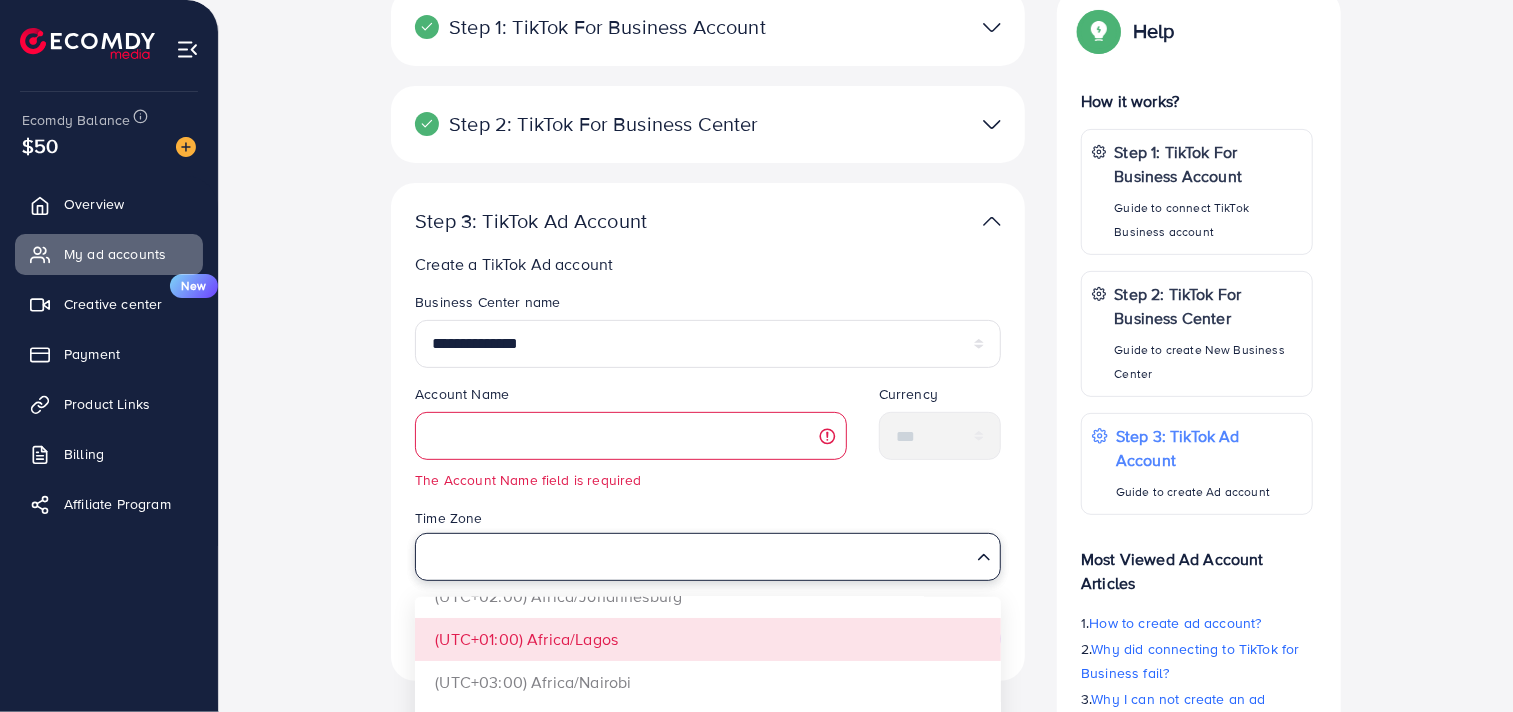 scroll, scrollTop: 155, scrollLeft: 0, axis: vertical 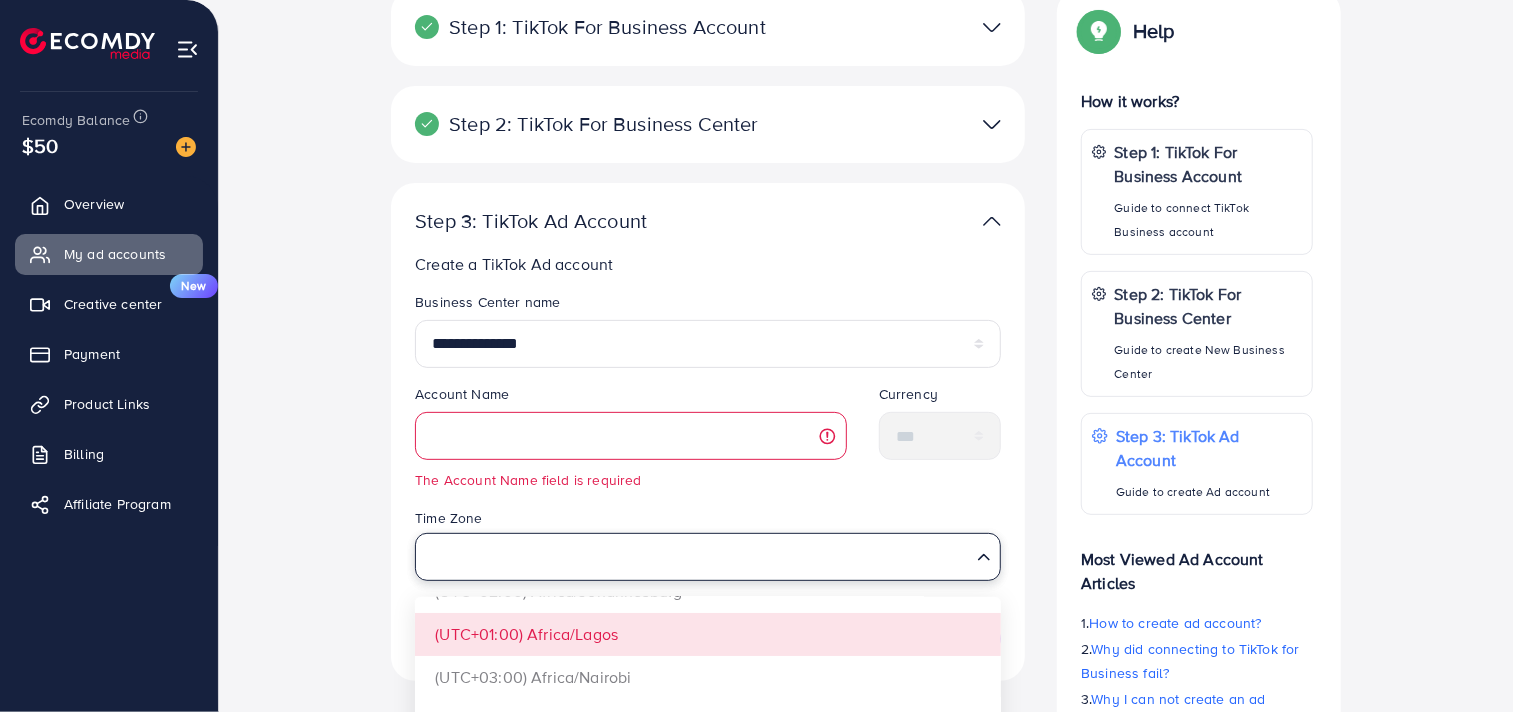click at bounding box center (696, 556) 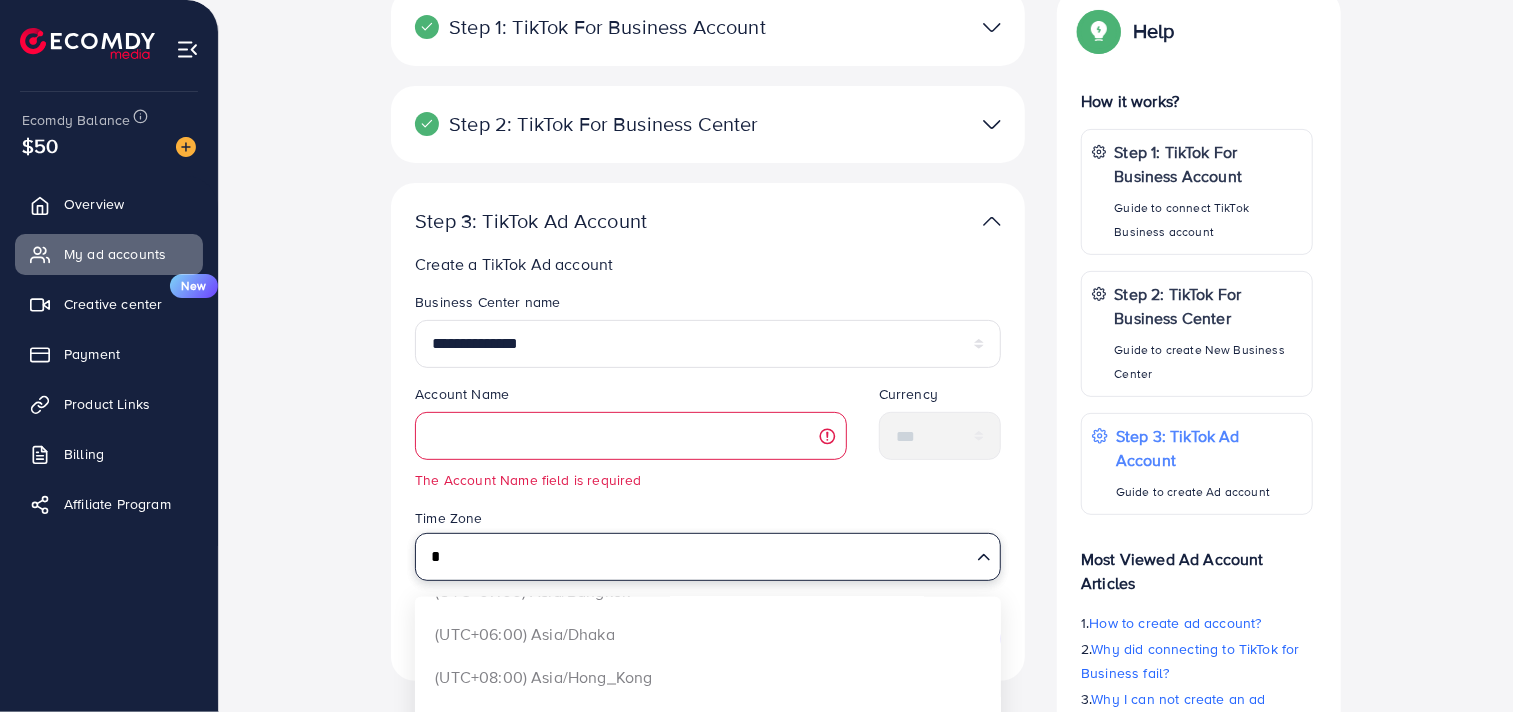 scroll, scrollTop: 0, scrollLeft: 0, axis: both 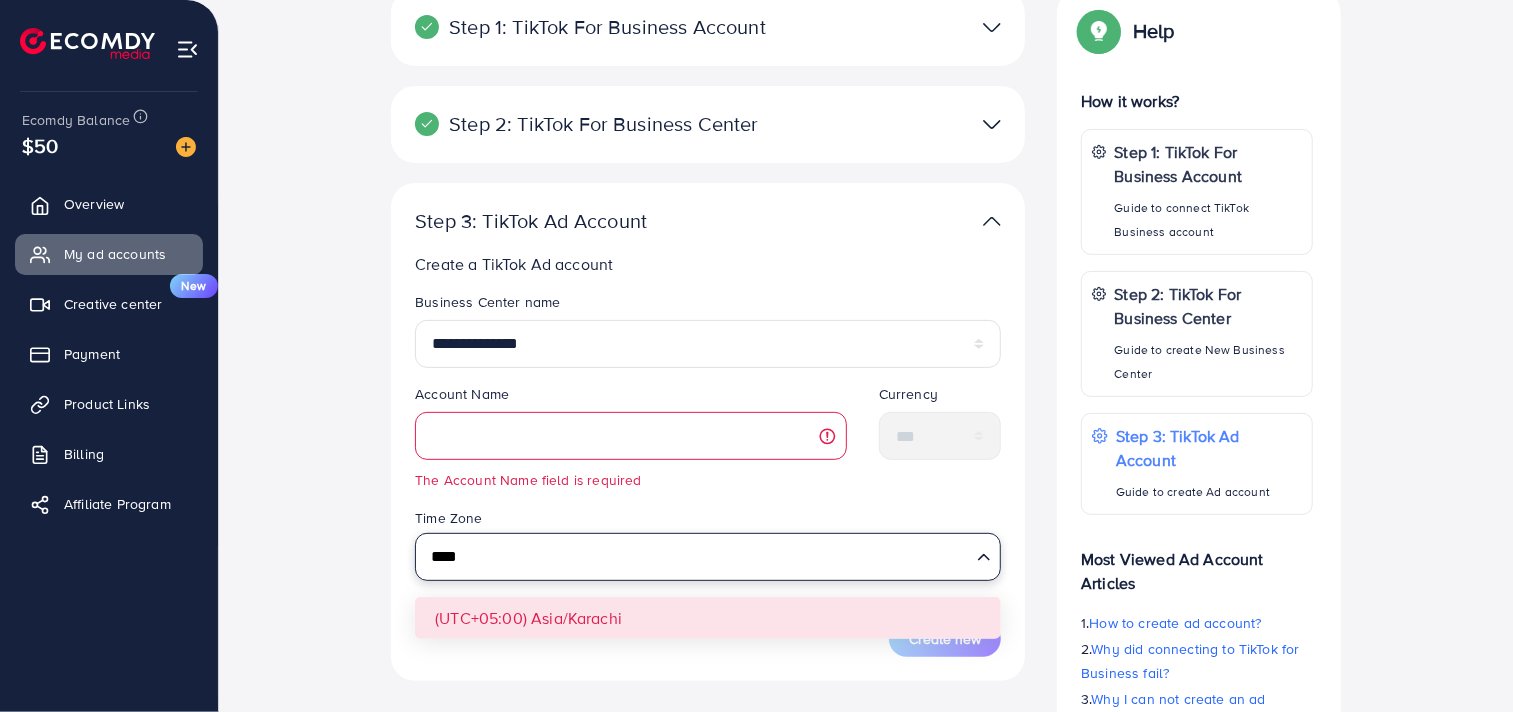 type on "****" 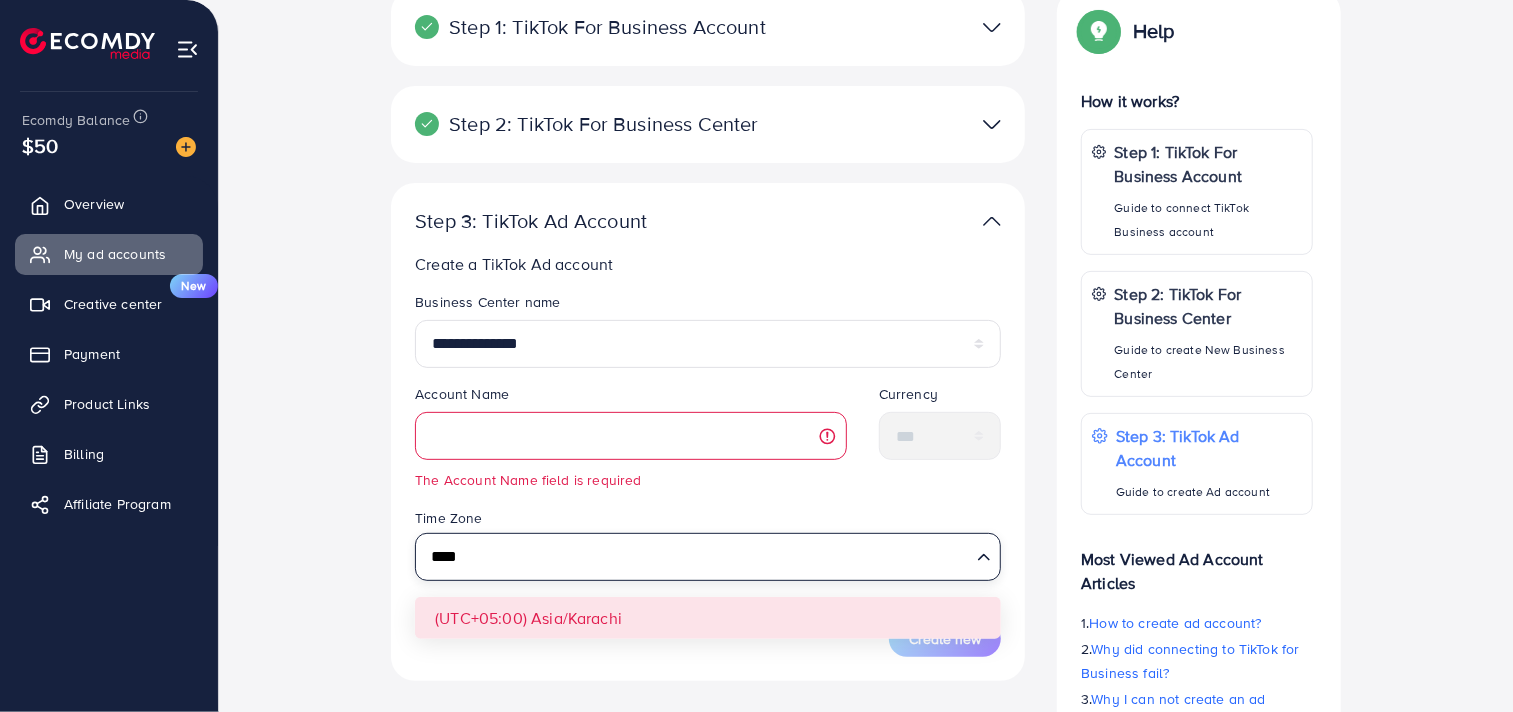 type 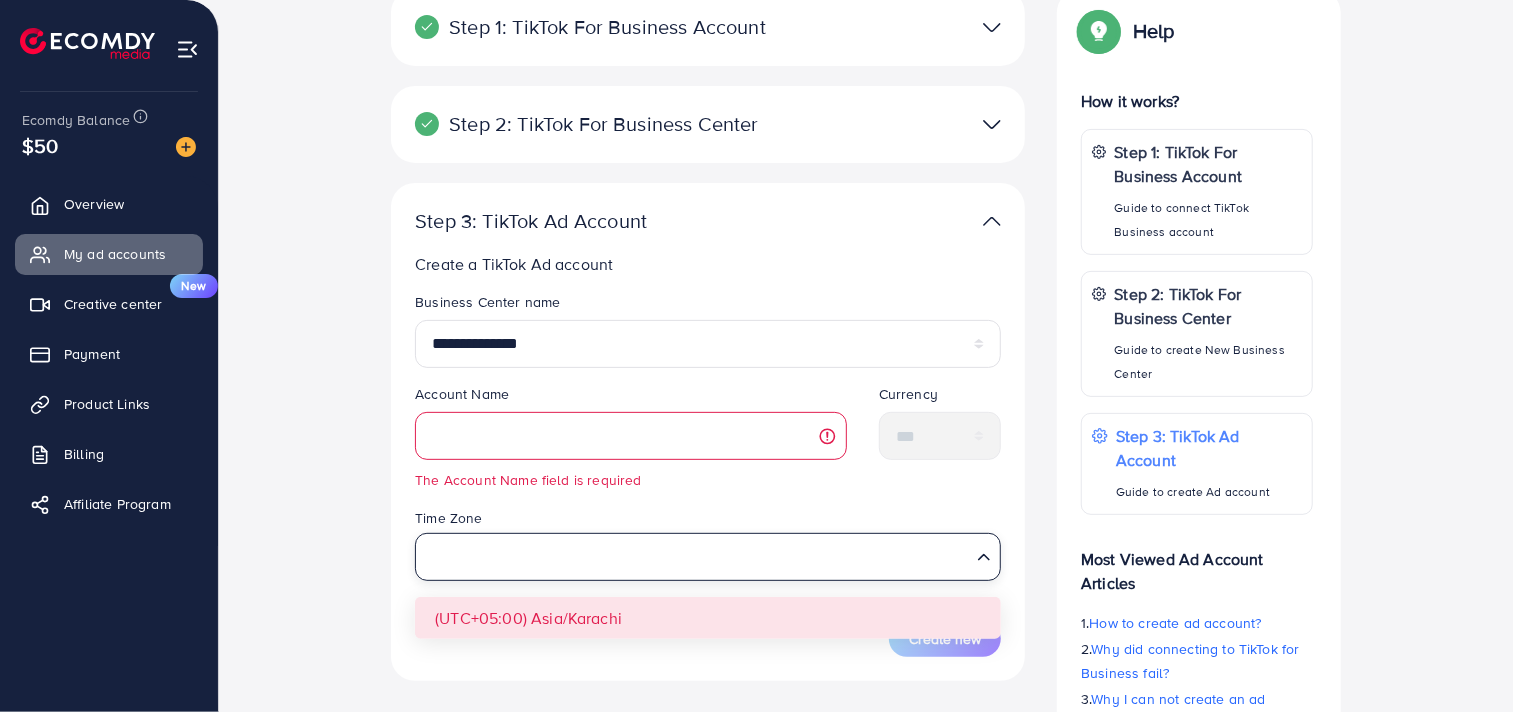 click on "**********" at bounding box center (708, 474) 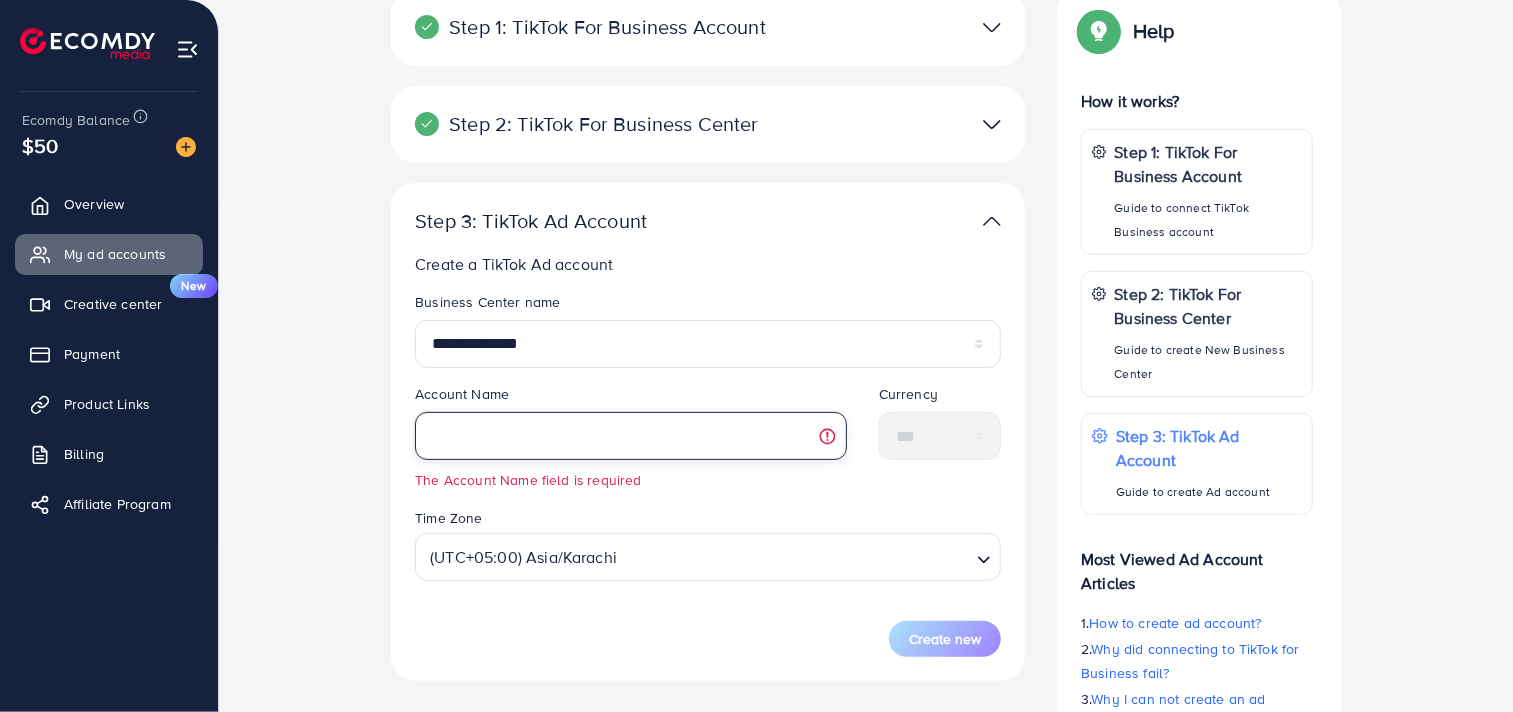 click at bounding box center (631, 436) 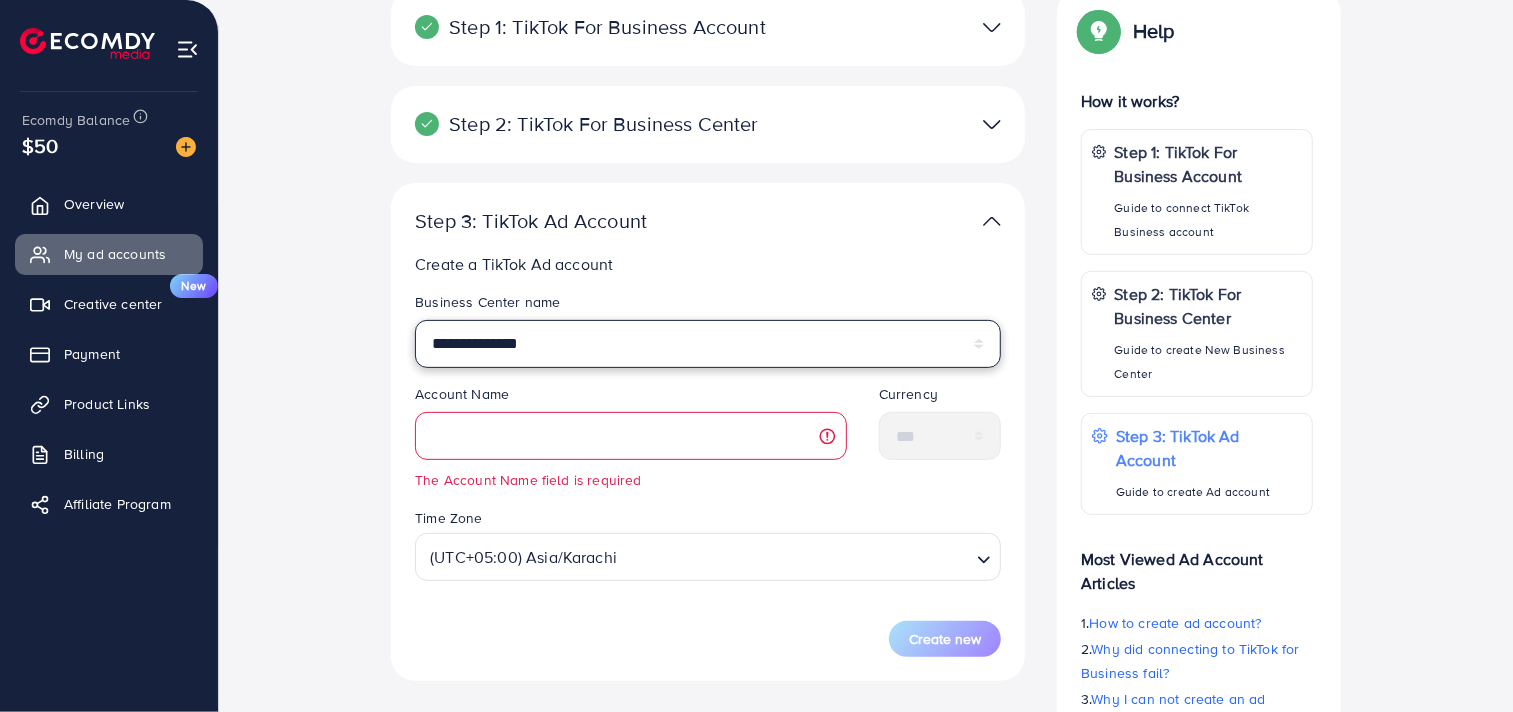 click on "**********" at bounding box center [708, 344] 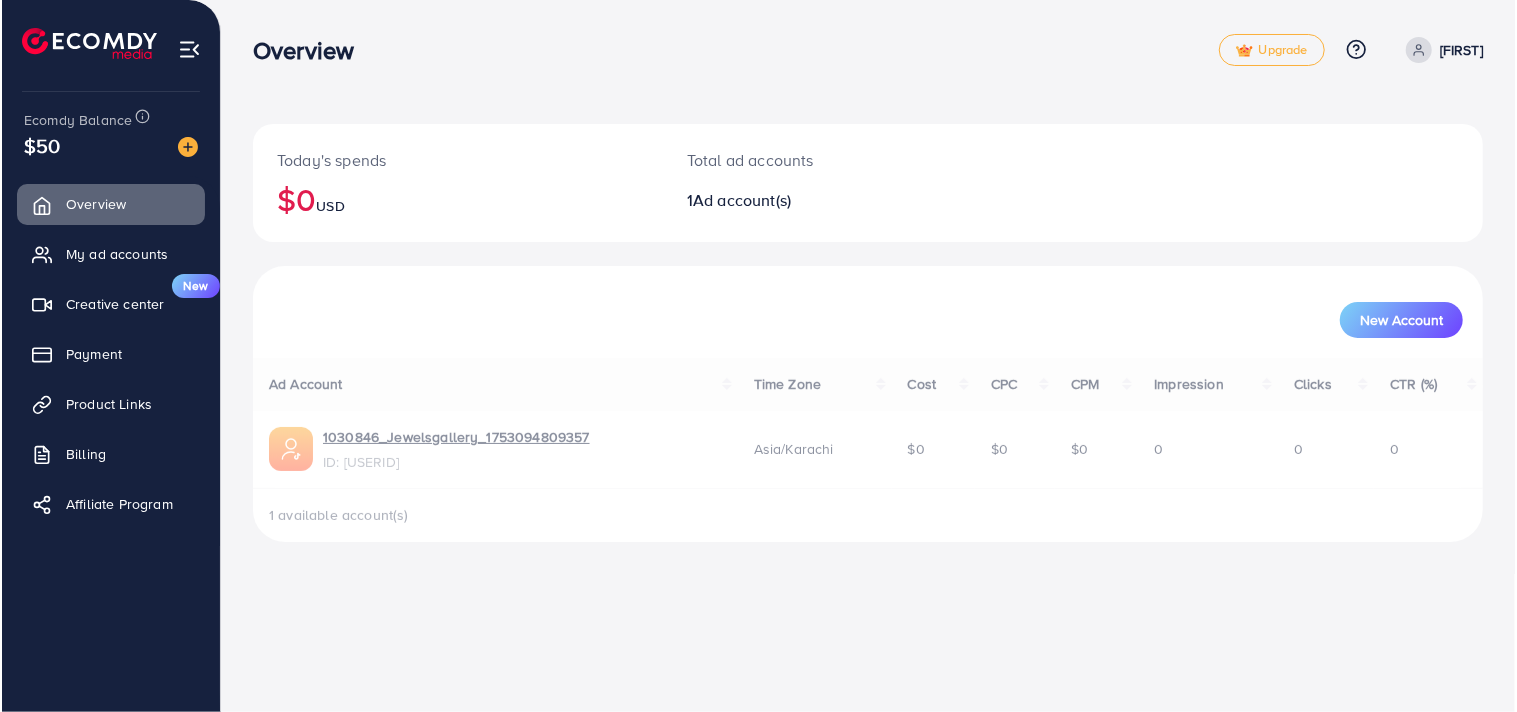 scroll, scrollTop: 0, scrollLeft: 0, axis: both 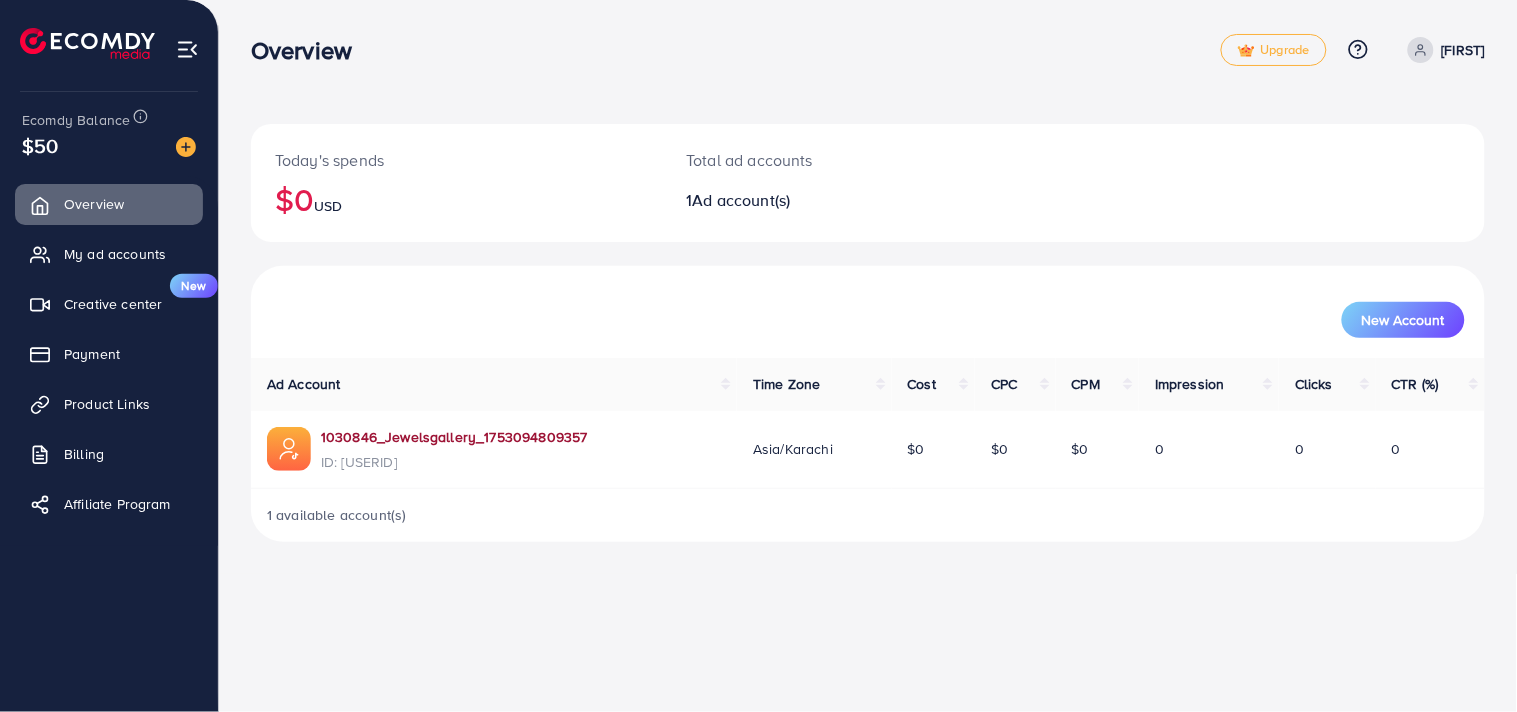 click on "[NUMBER]" at bounding box center [454, 437] 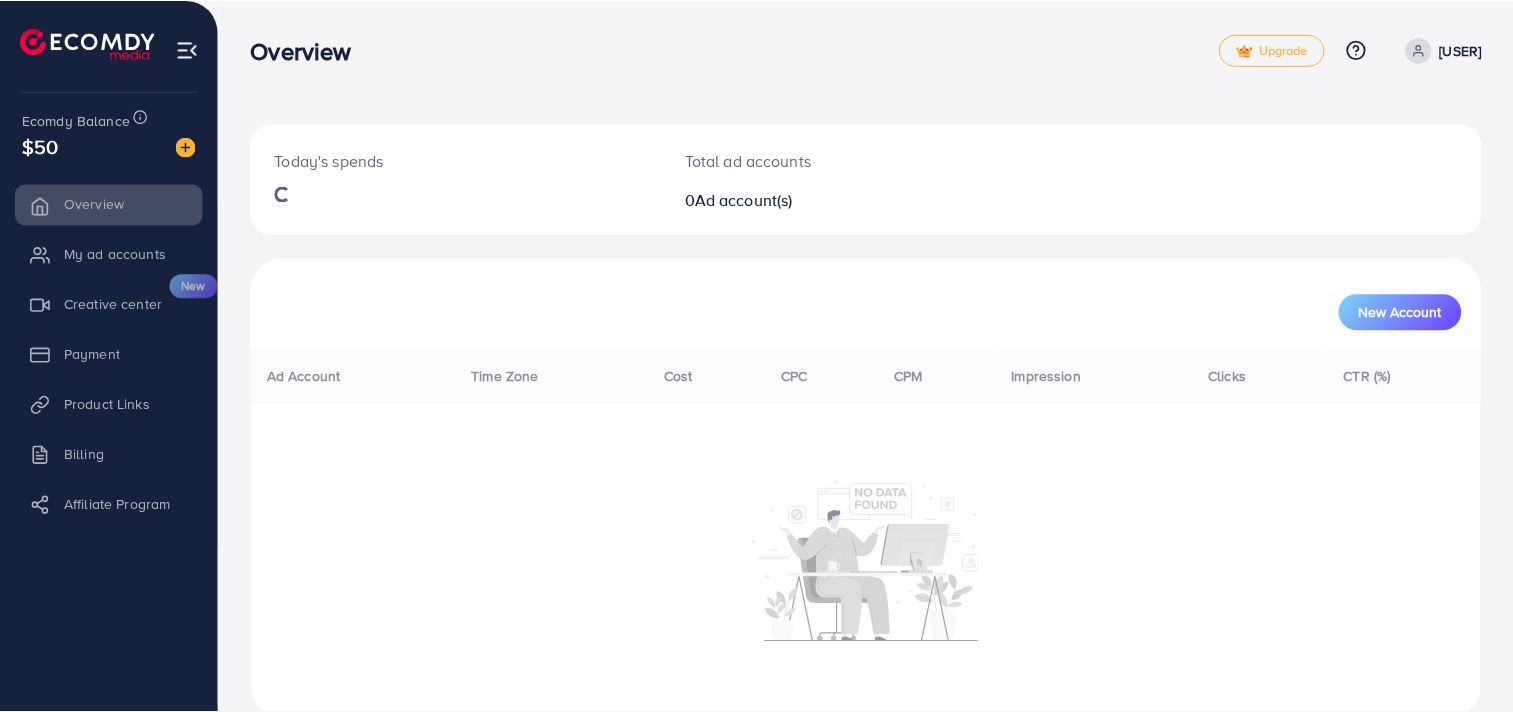 scroll, scrollTop: 0, scrollLeft: 0, axis: both 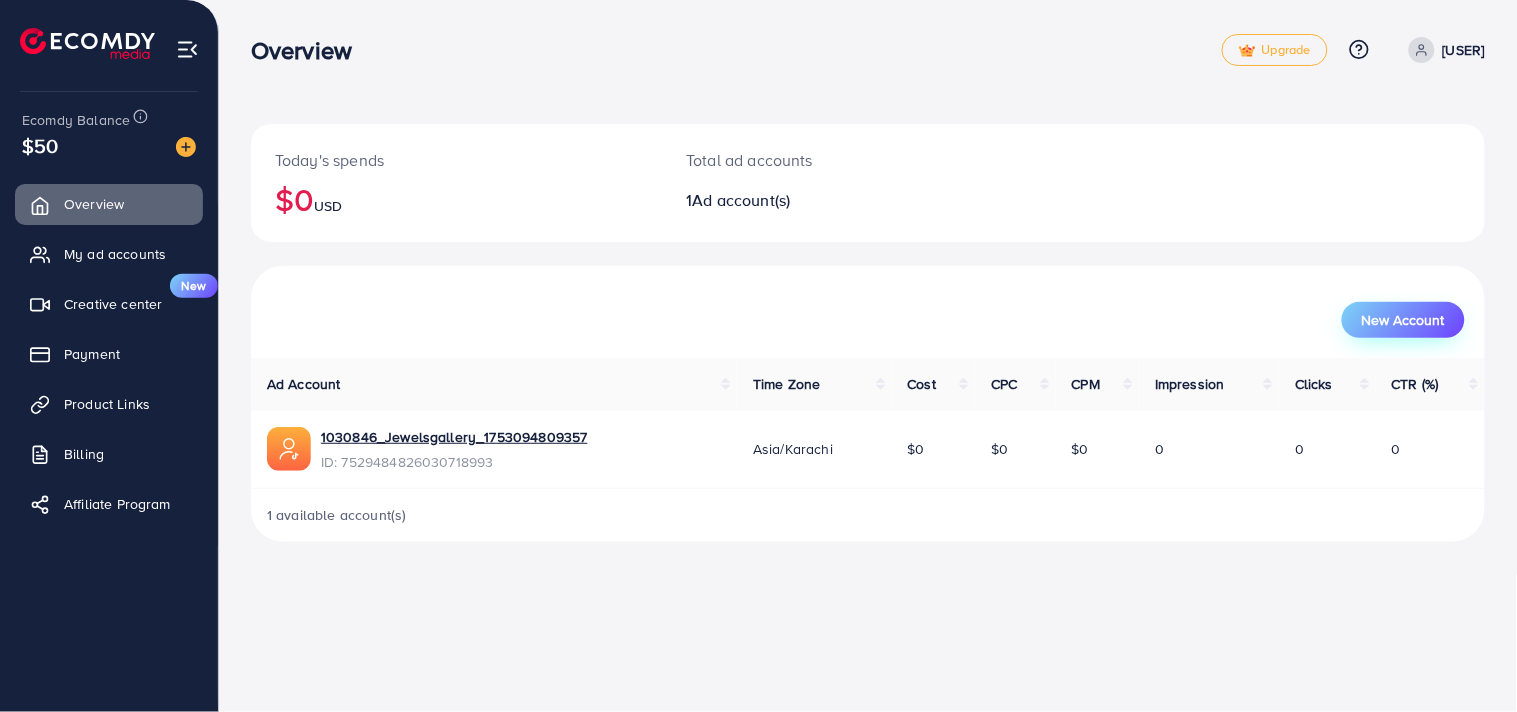 click on "New Account" at bounding box center (1403, 320) 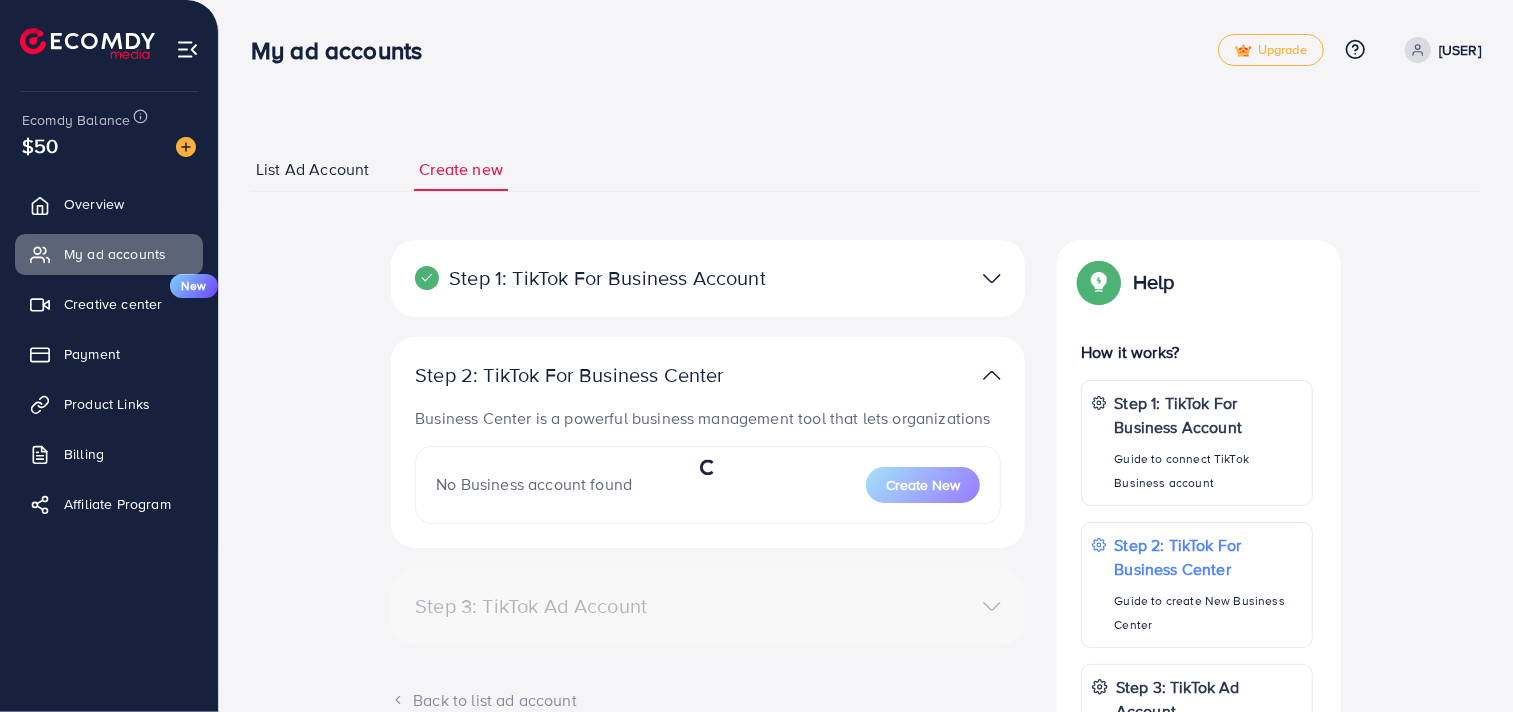 select 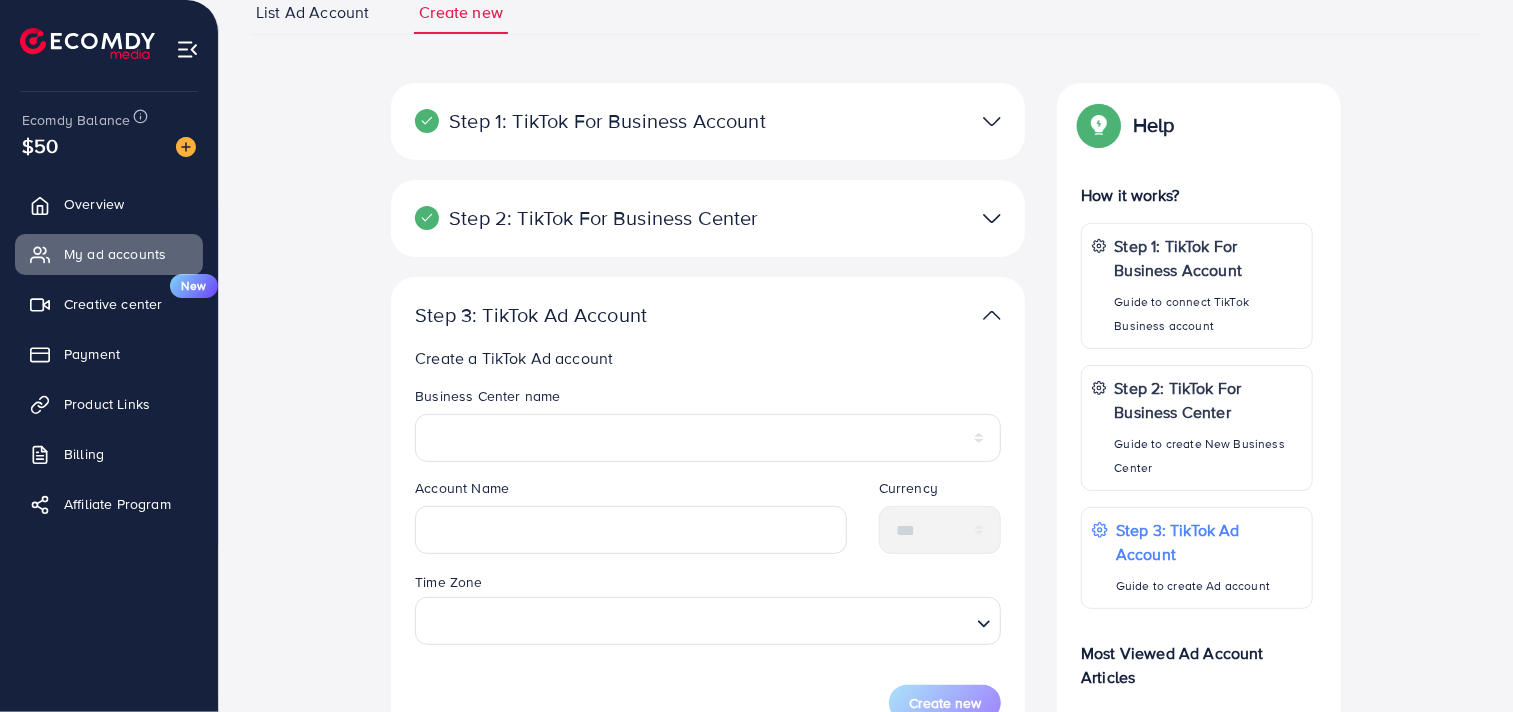 scroll, scrollTop: 190, scrollLeft: 0, axis: vertical 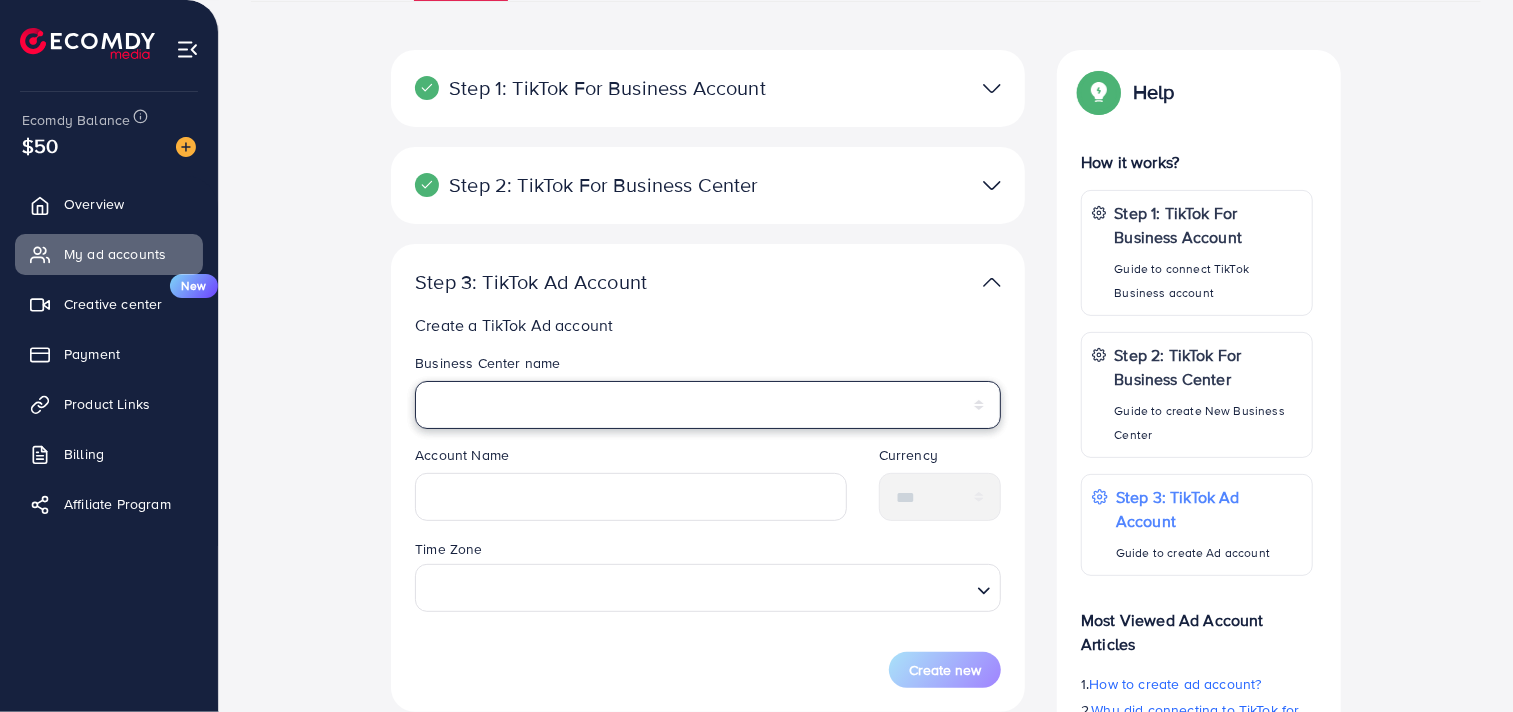 click on "**********" at bounding box center [708, 405] 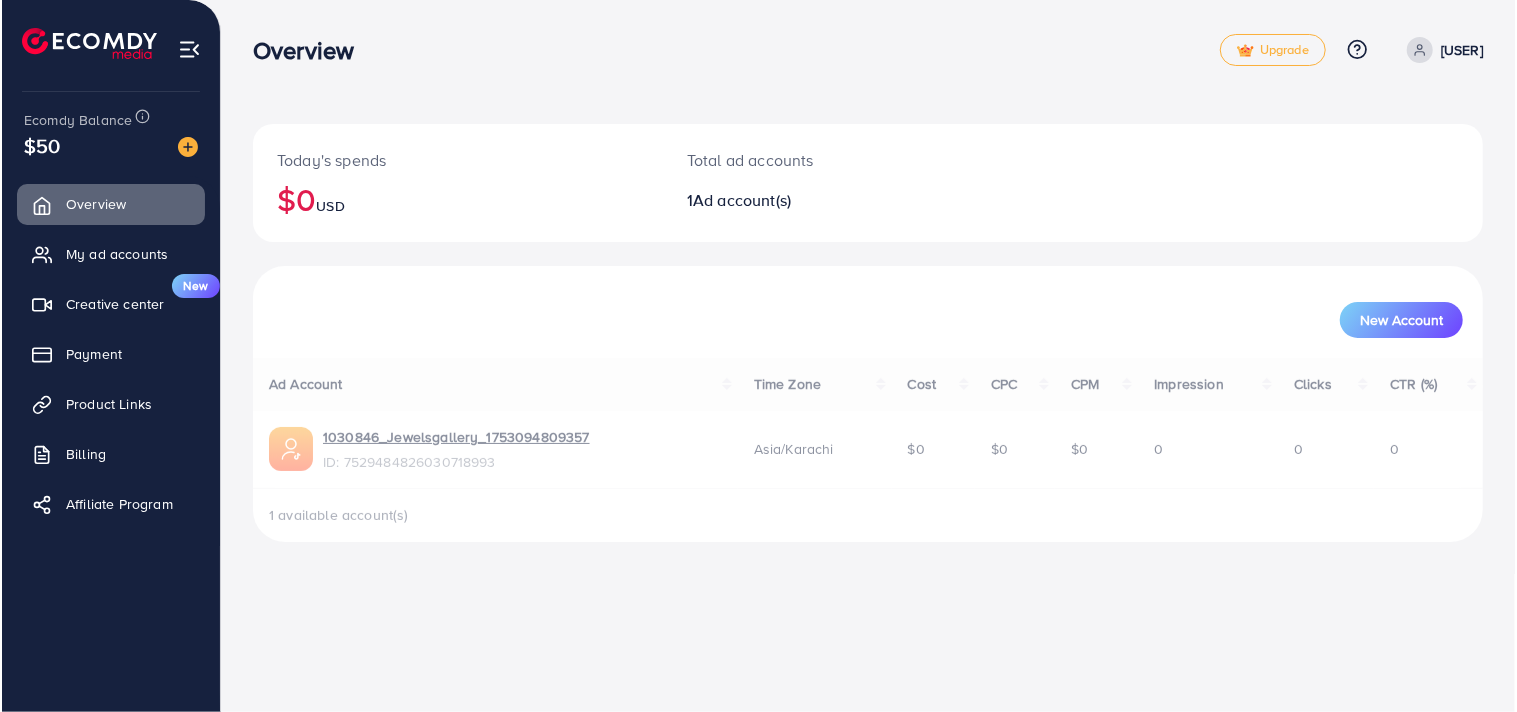 scroll, scrollTop: 0, scrollLeft: 0, axis: both 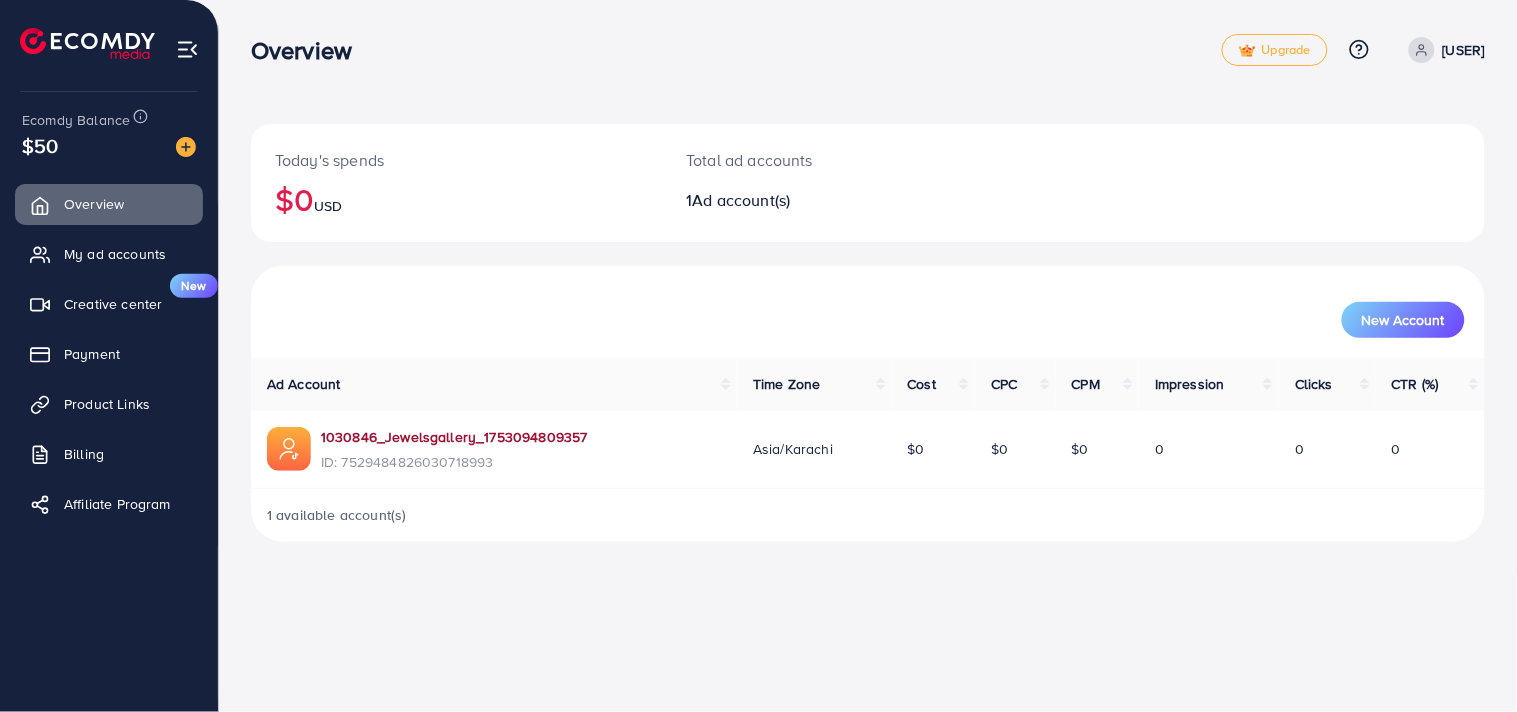 click on "[NUMBER]" at bounding box center [454, 437] 